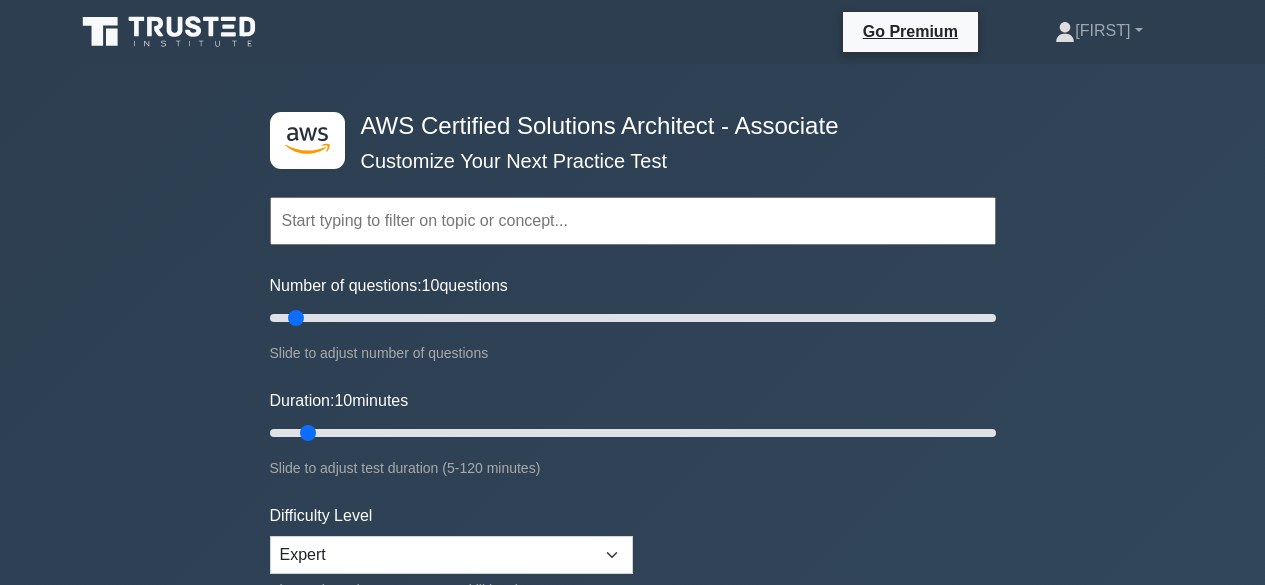 scroll, scrollTop: 0, scrollLeft: 0, axis: both 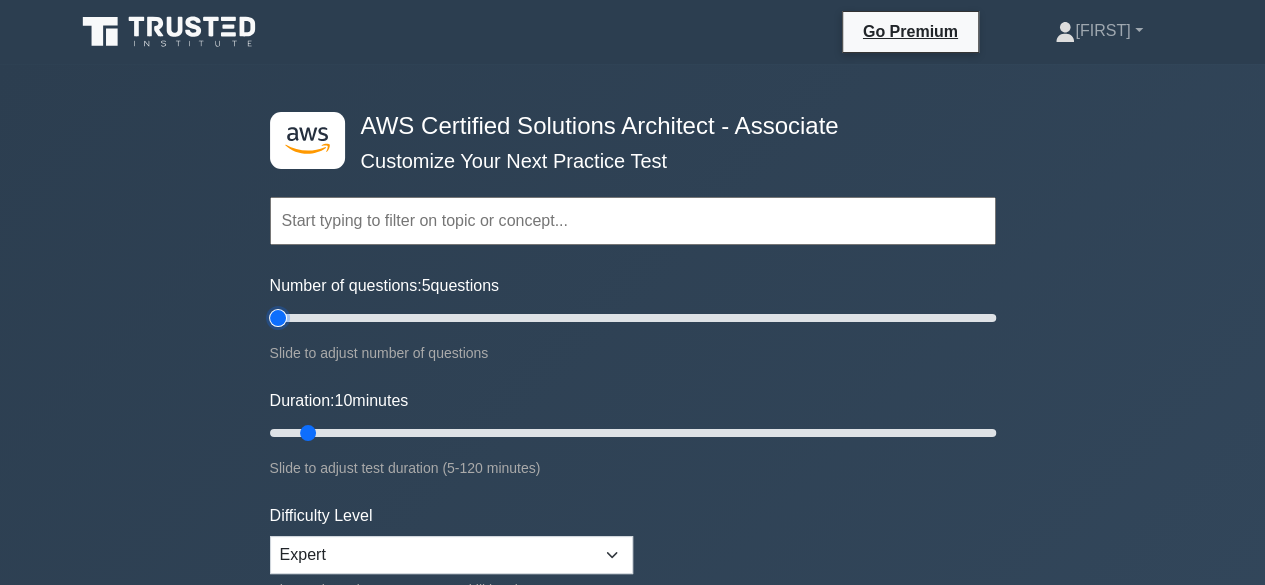type on "5" 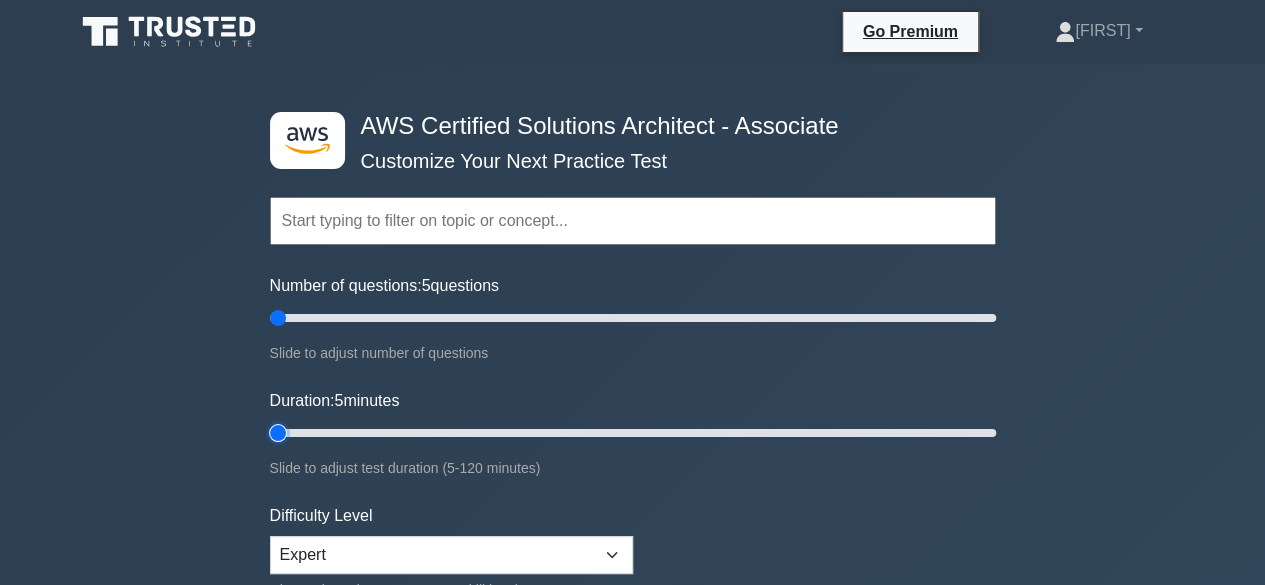 type on "5" 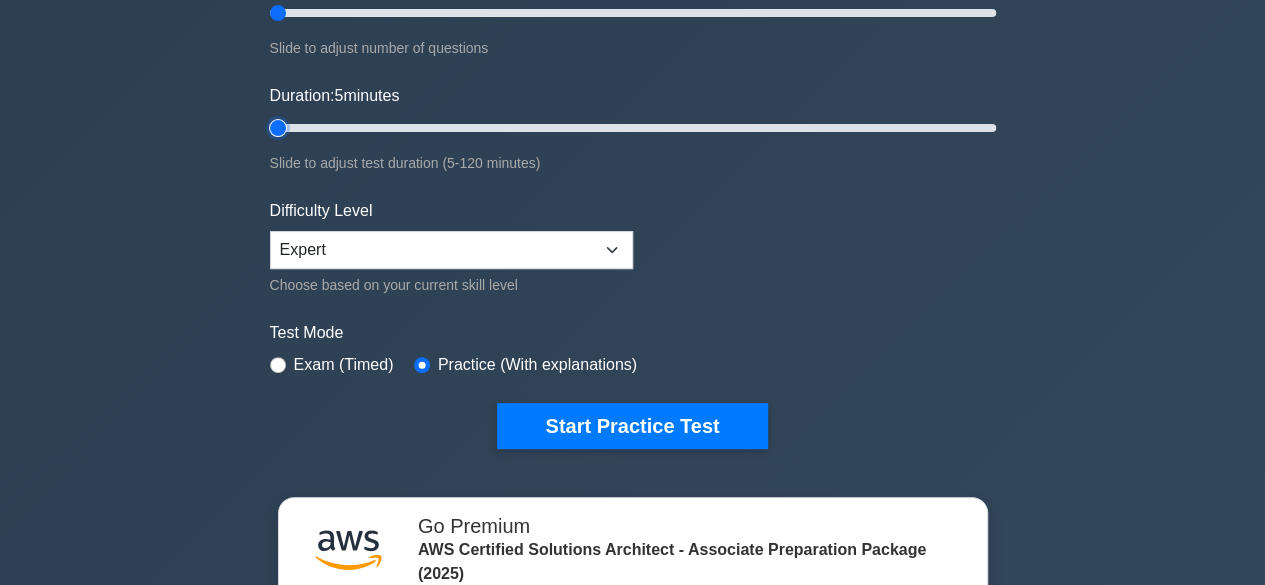 scroll, scrollTop: 312, scrollLeft: 0, axis: vertical 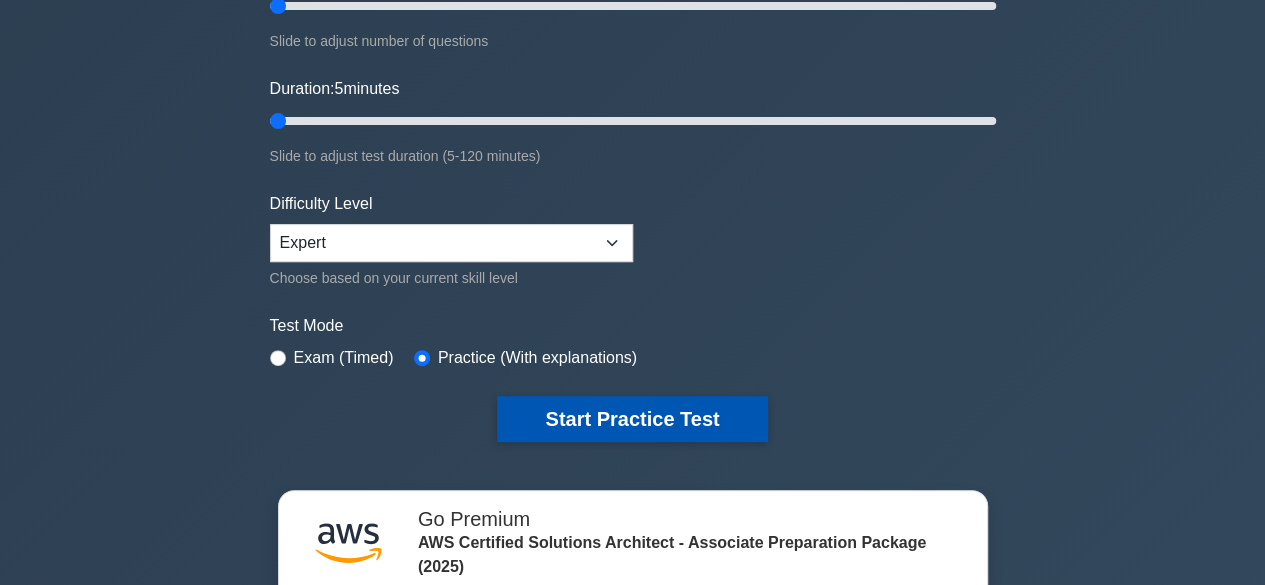 click on "Start Practice Test" at bounding box center (632, 419) 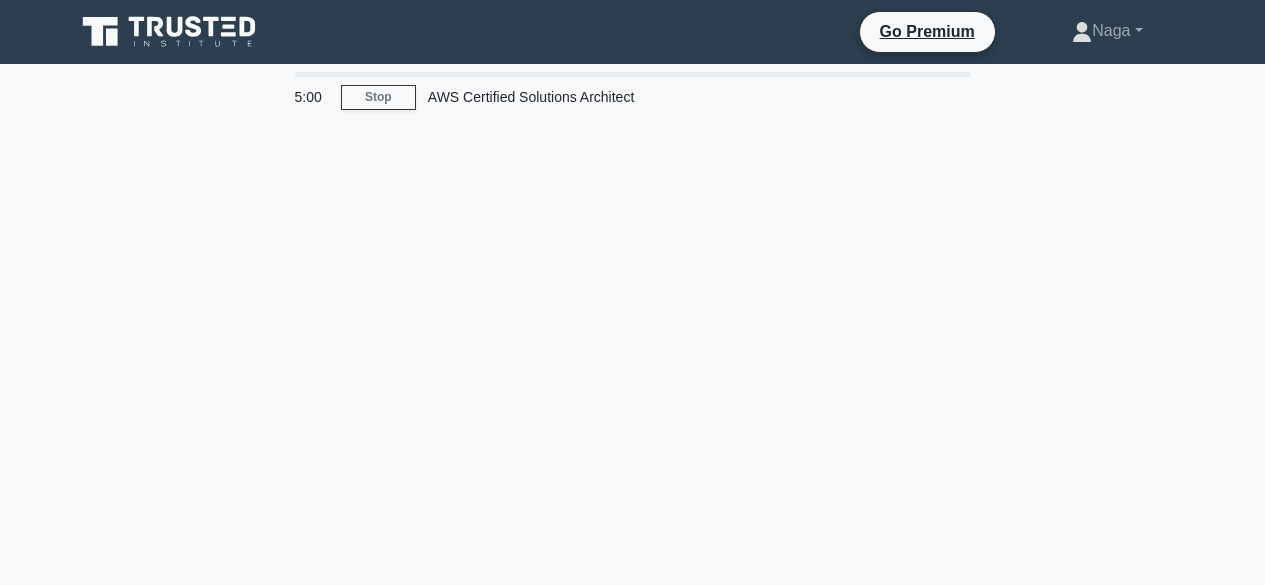scroll, scrollTop: 0, scrollLeft: 0, axis: both 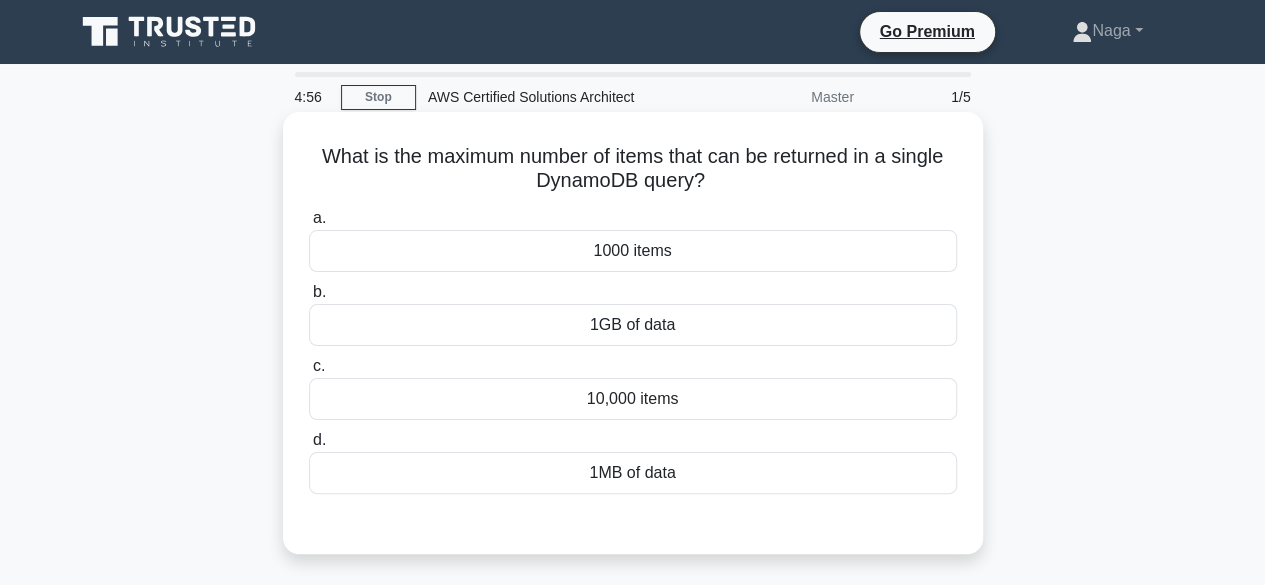 click on "1GB of data" at bounding box center [633, 325] 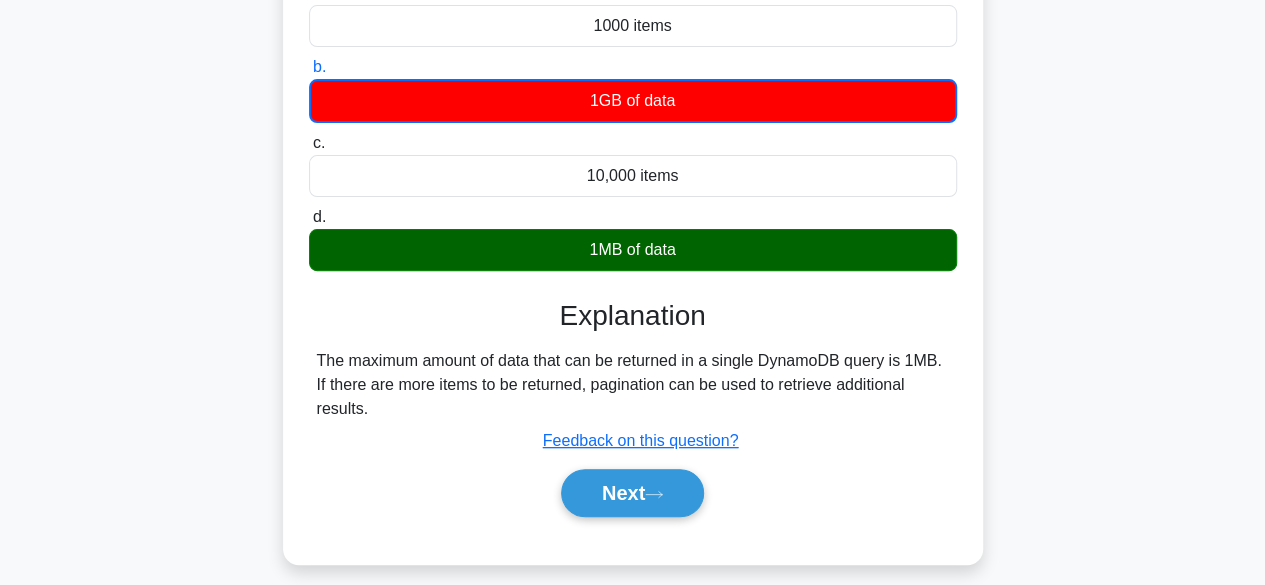 scroll, scrollTop: 226, scrollLeft: 0, axis: vertical 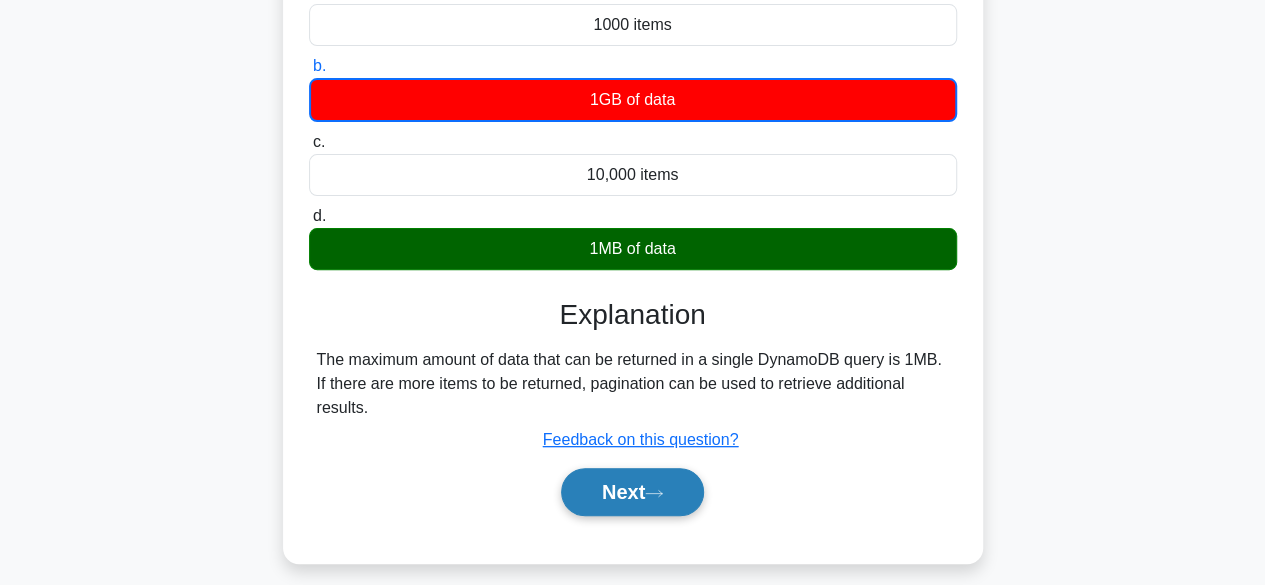 click 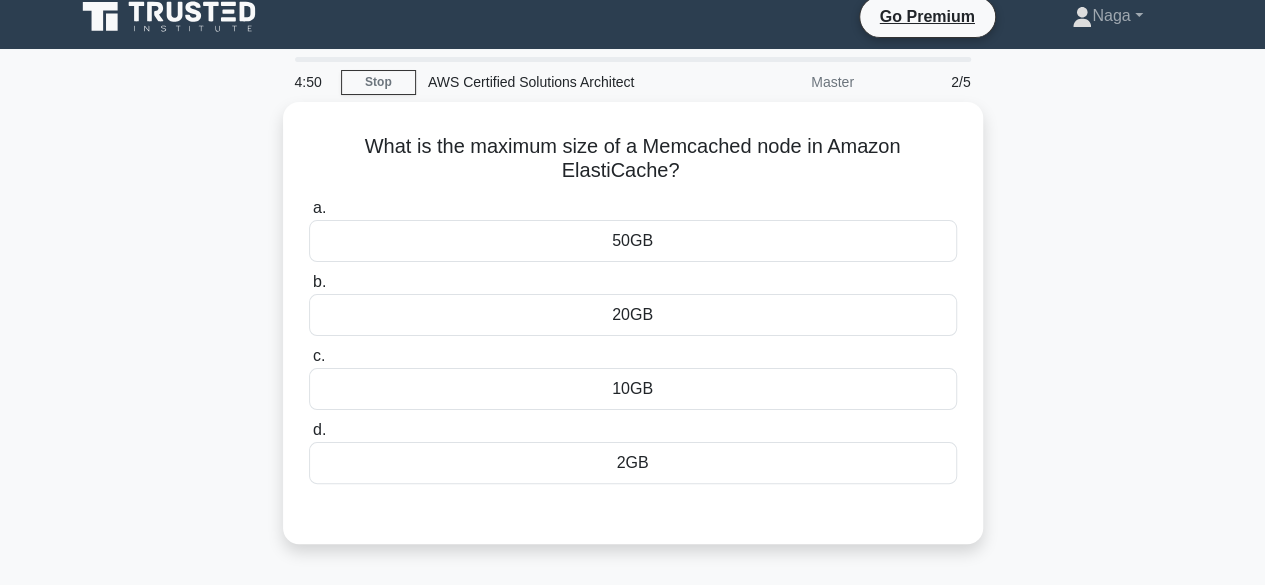 scroll, scrollTop: 0, scrollLeft: 0, axis: both 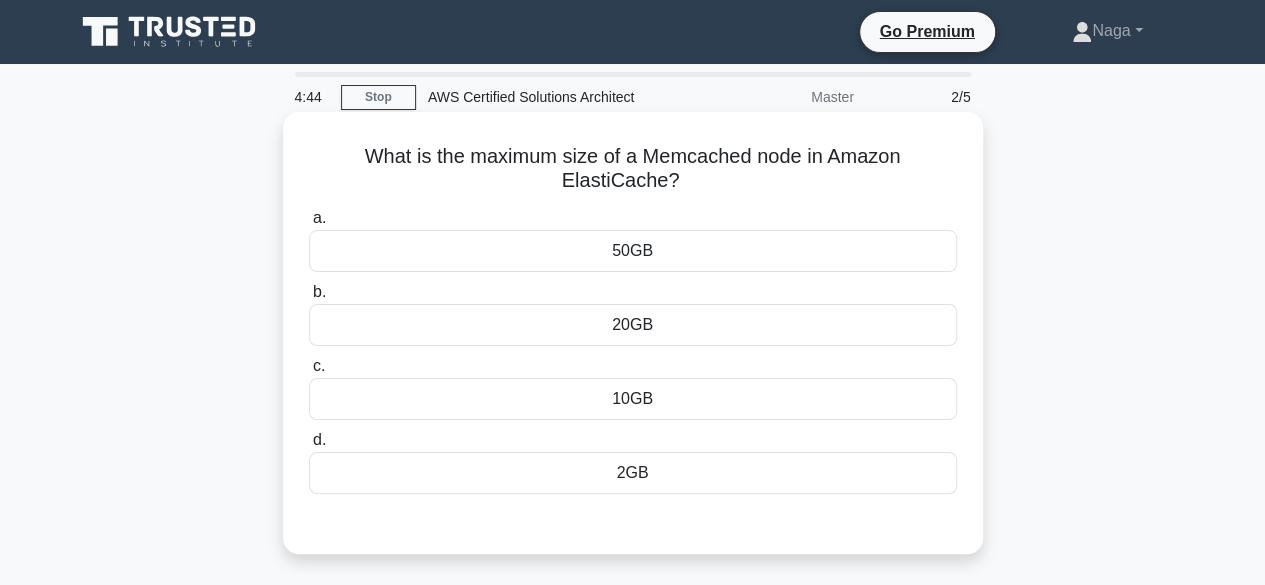 click on "50GB" at bounding box center [633, 251] 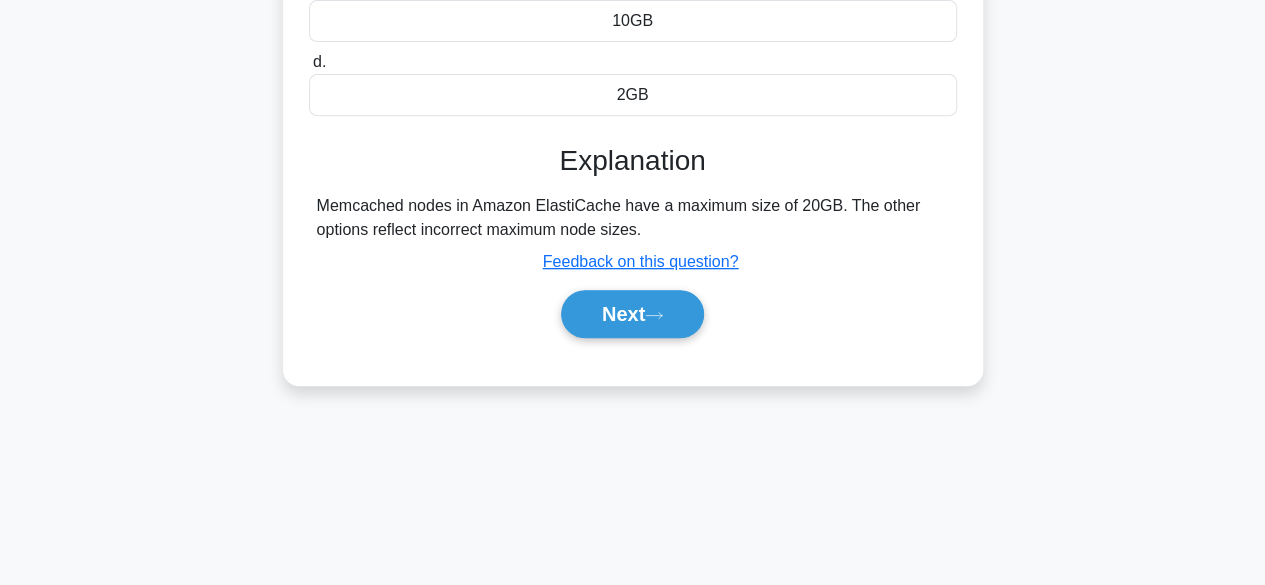 scroll, scrollTop: 404, scrollLeft: 0, axis: vertical 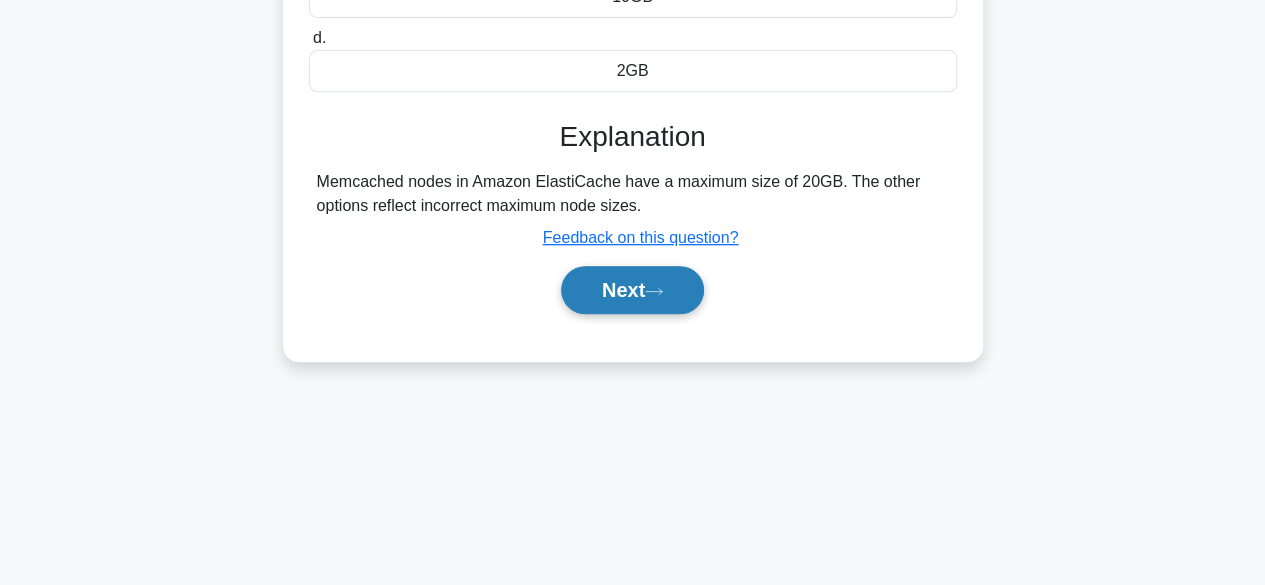click on "Next" at bounding box center (632, 290) 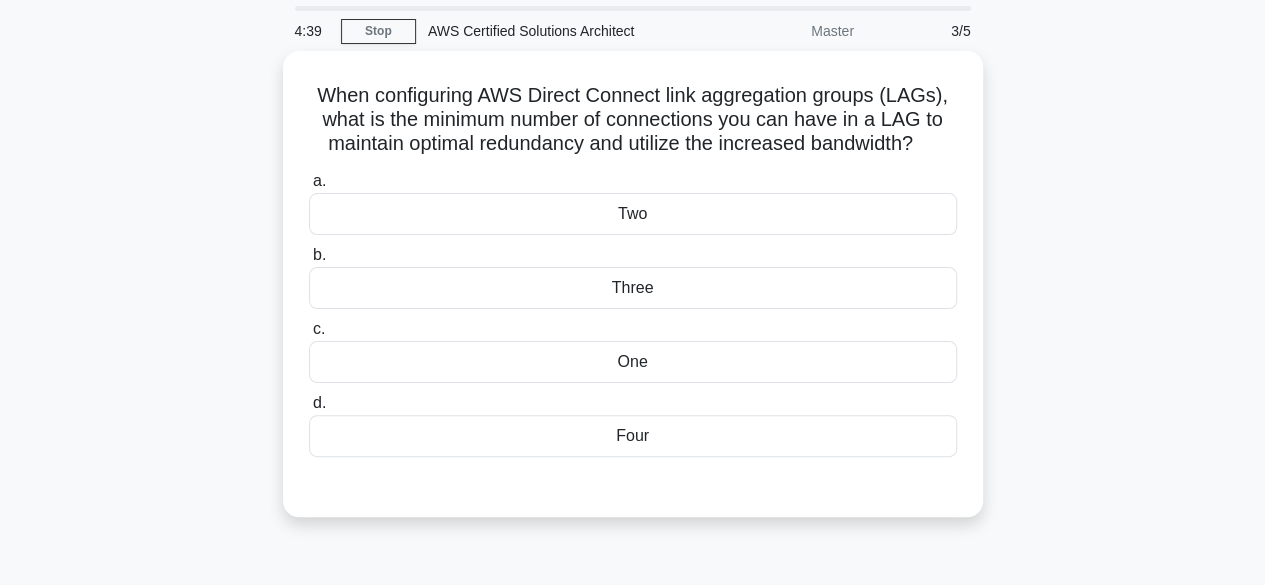 scroll, scrollTop: 60, scrollLeft: 0, axis: vertical 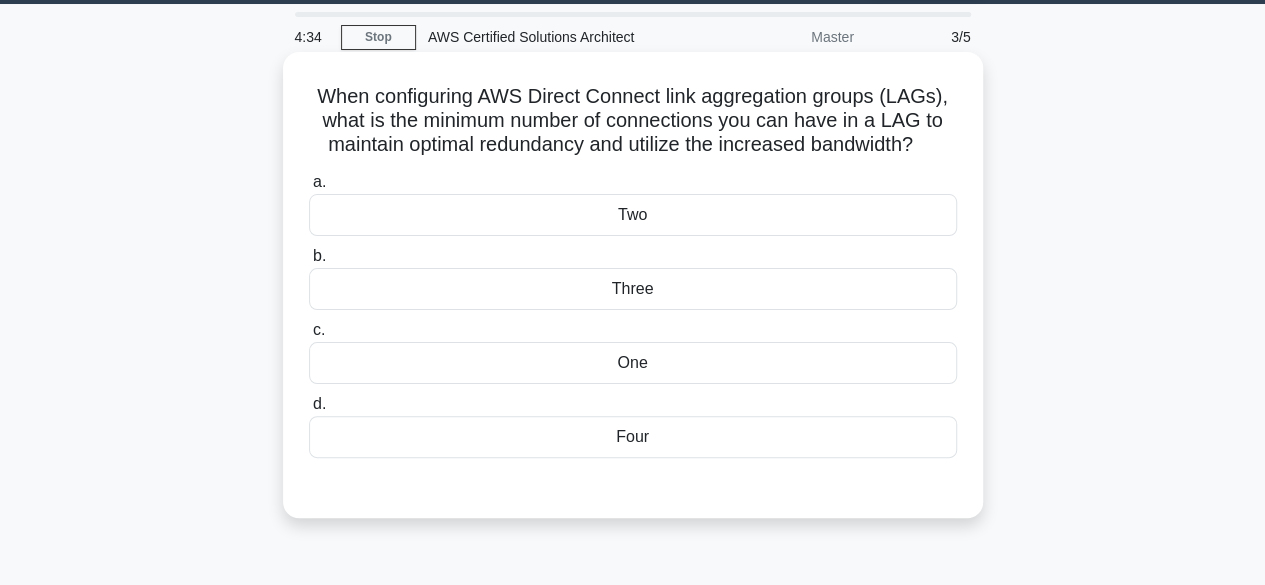 click on "Three" at bounding box center (633, 289) 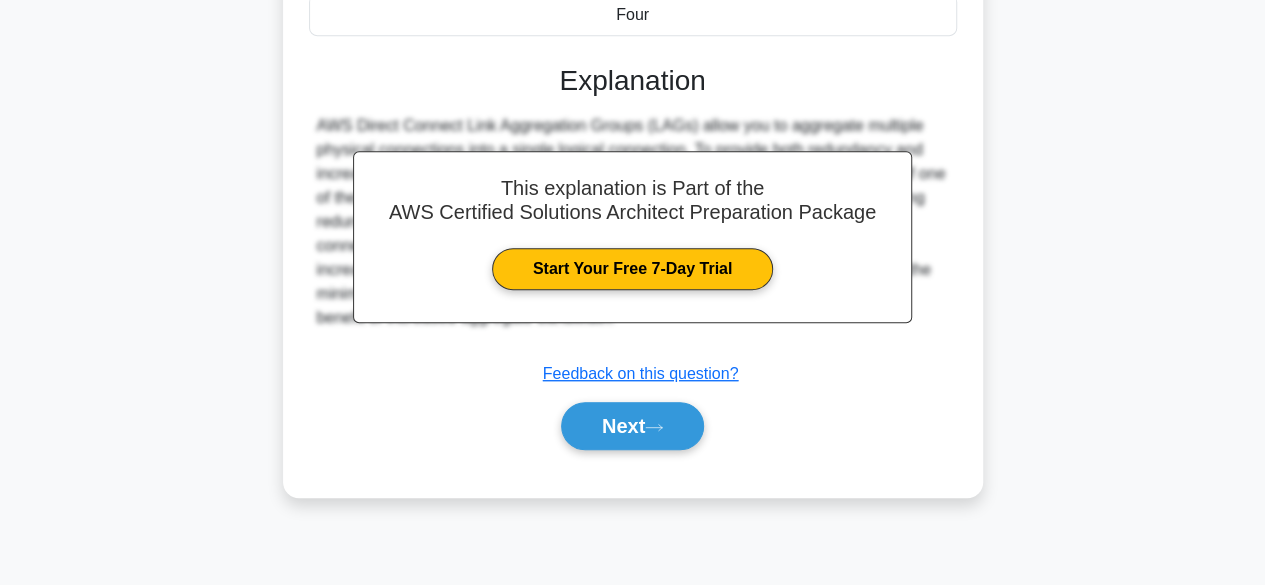 scroll, scrollTop: 495, scrollLeft: 0, axis: vertical 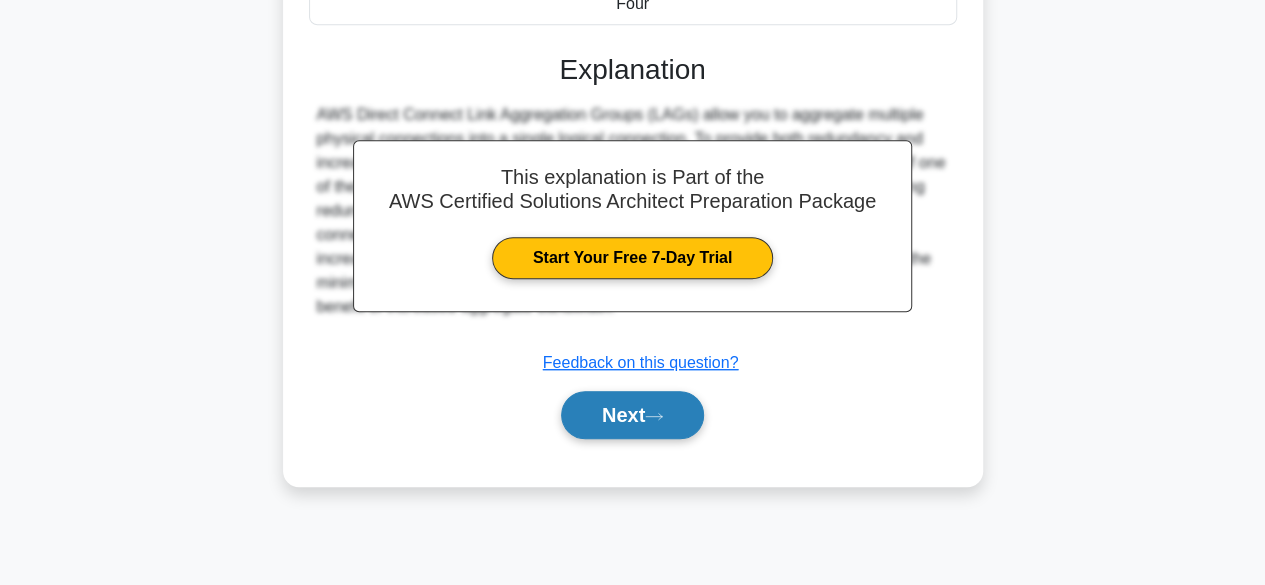 click on "Next" at bounding box center [632, 415] 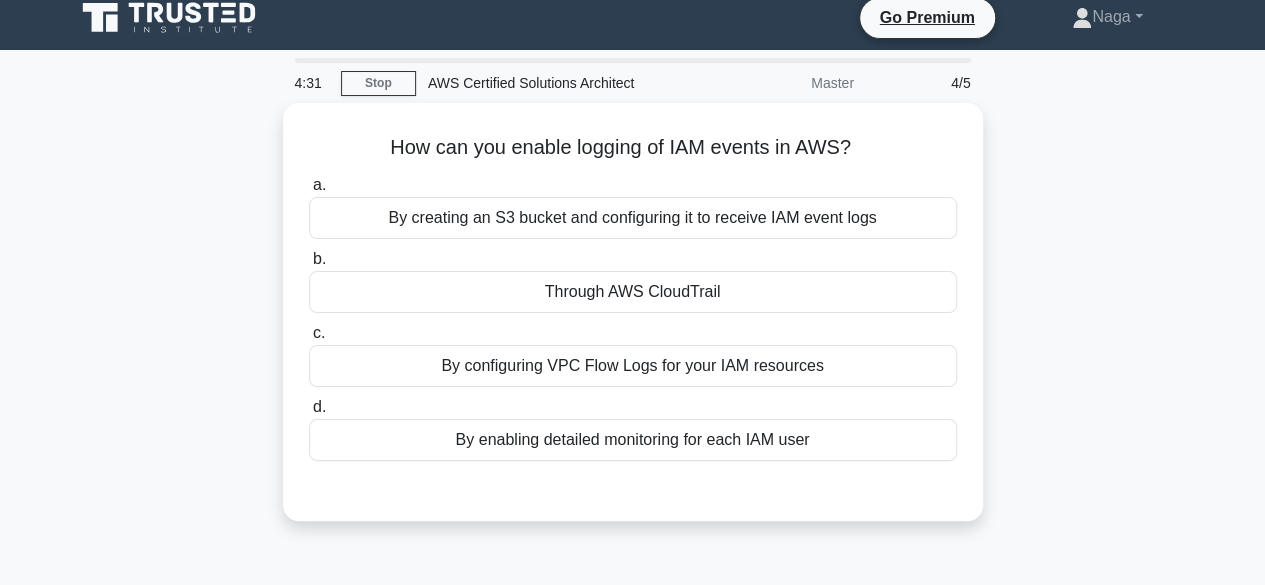 scroll, scrollTop: 13, scrollLeft: 0, axis: vertical 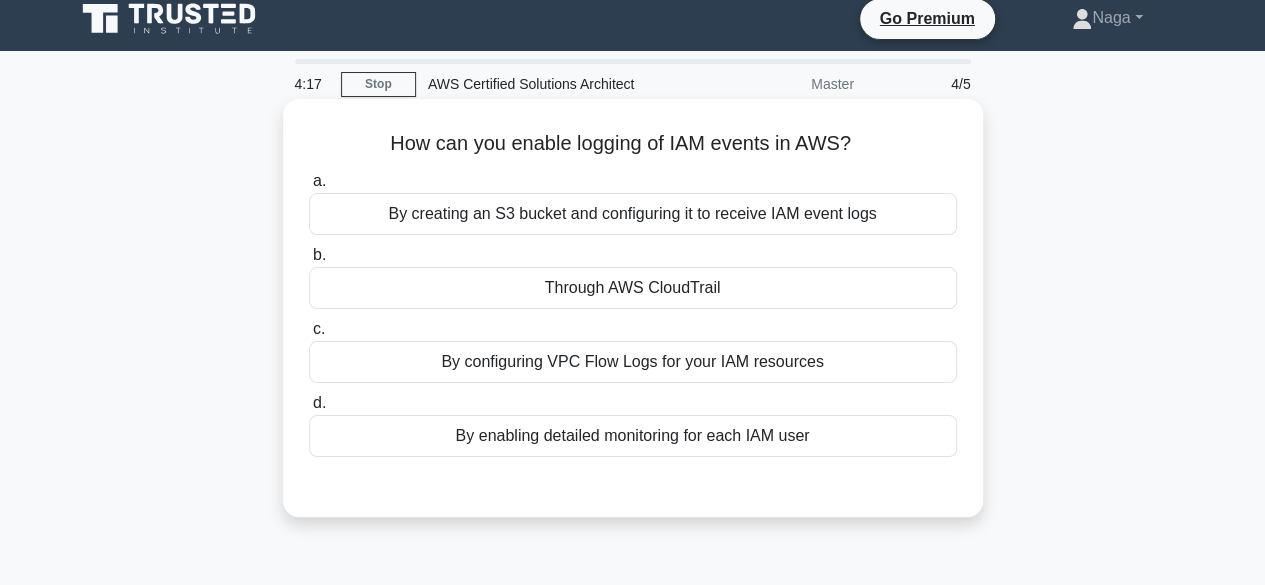 click on "By configuring VPC Flow Logs for your IAM resources" at bounding box center (633, 362) 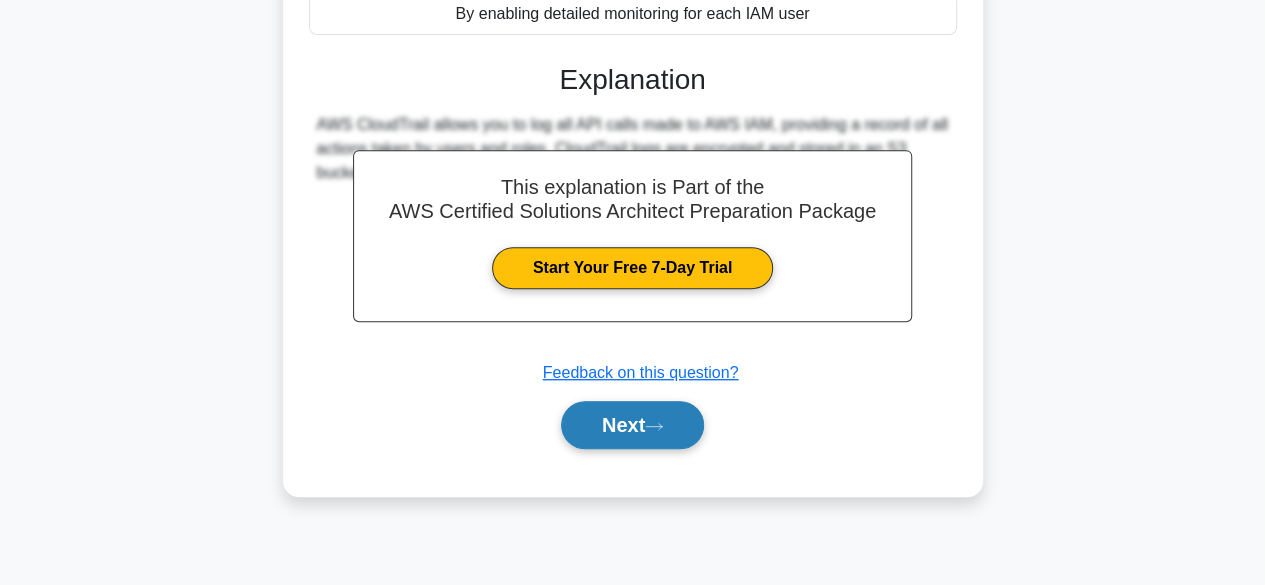 click on "Next" at bounding box center (632, 425) 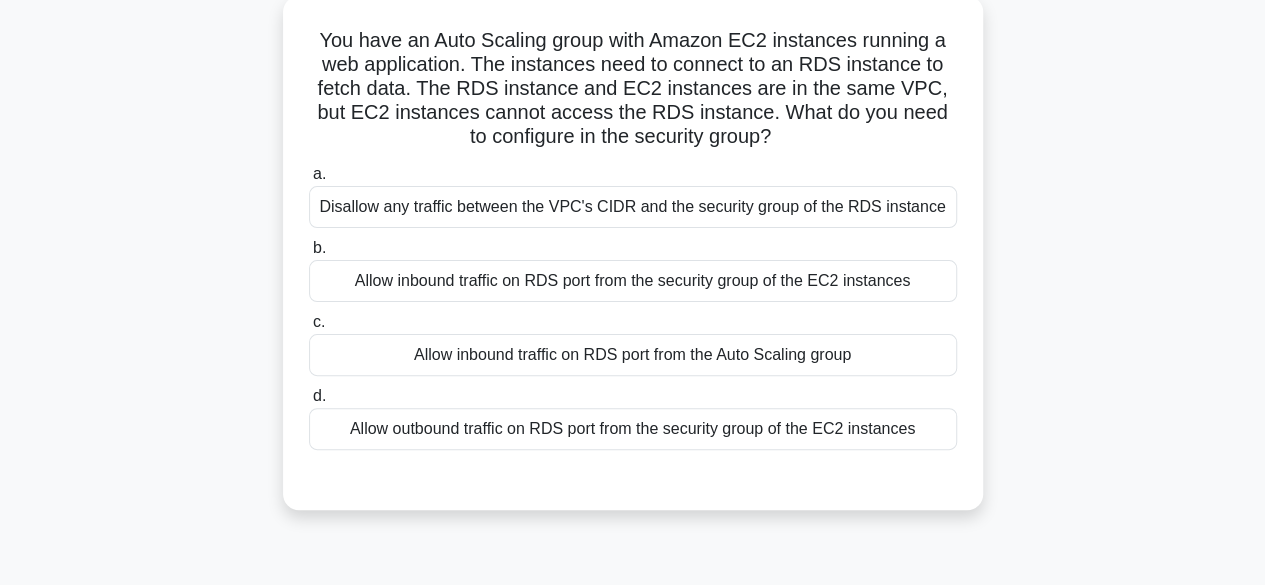 click on "Allow inbound traffic on RDS port from the Auto Scaling group" at bounding box center [633, 355] 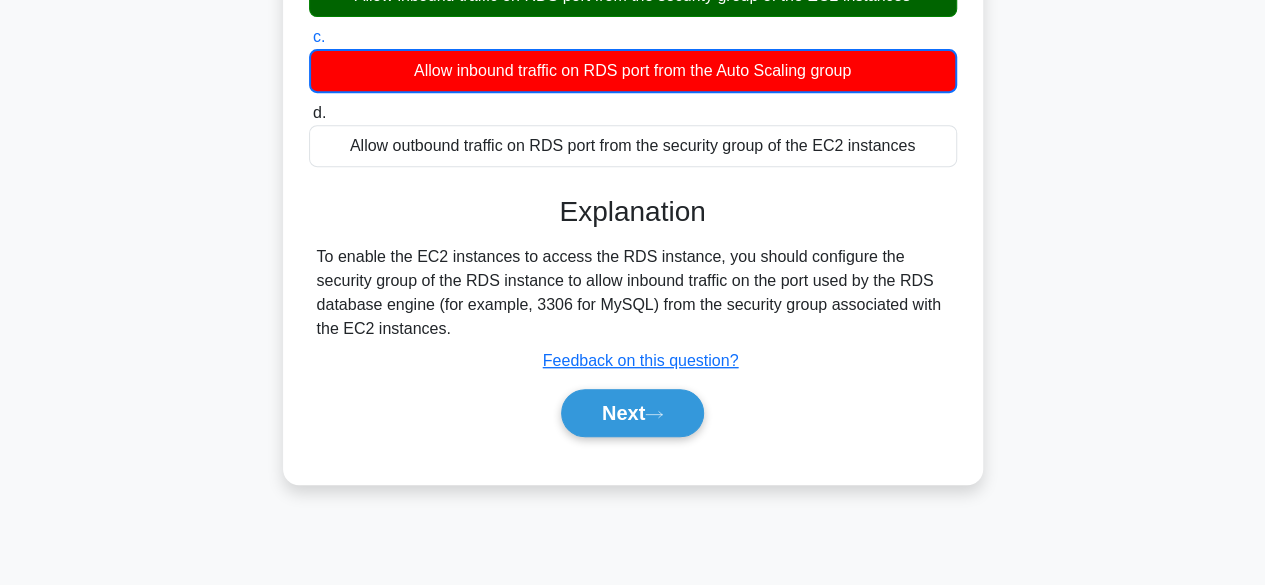 scroll, scrollTop: 495, scrollLeft: 0, axis: vertical 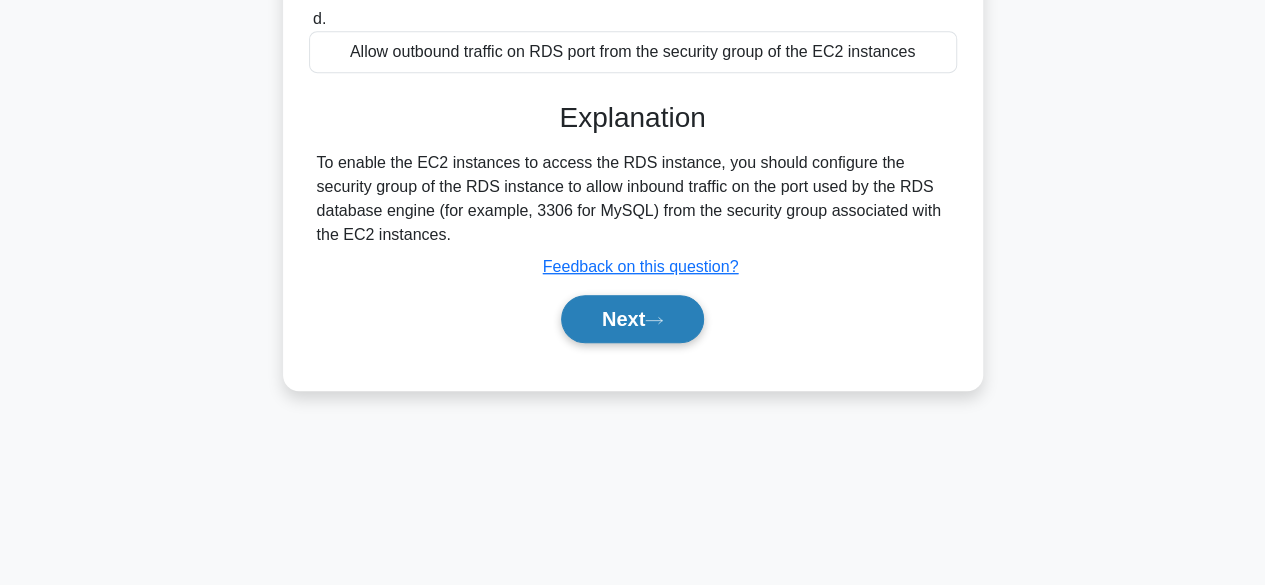 click on "Next" at bounding box center (632, 319) 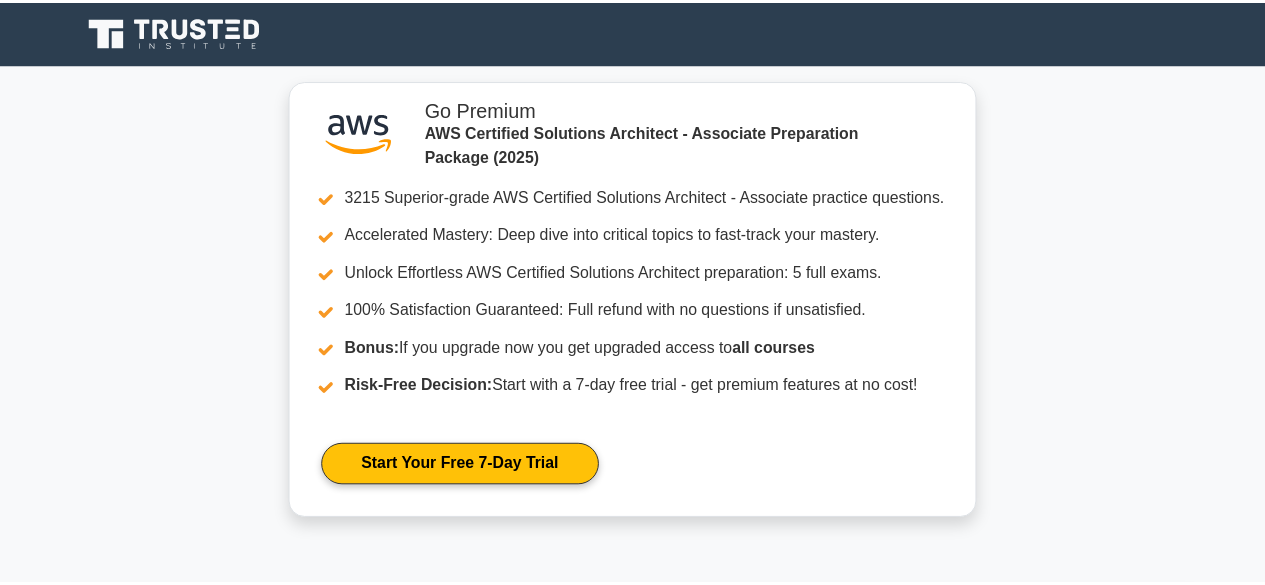 scroll, scrollTop: 0, scrollLeft: 0, axis: both 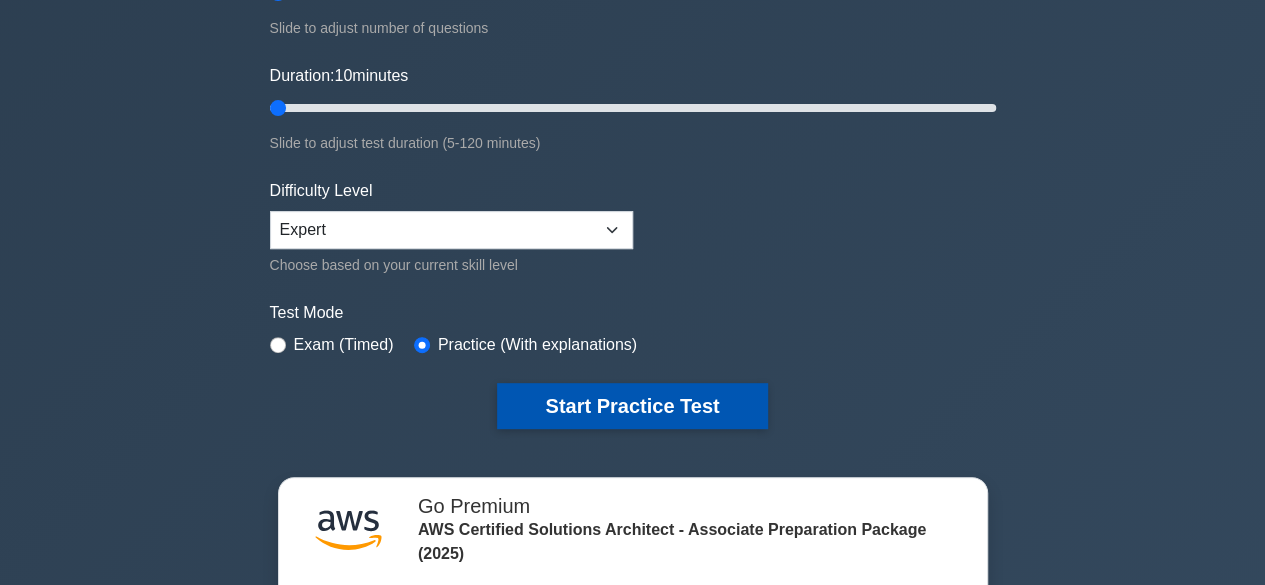click on "Start Practice Test" at bounding box center [632, 406] 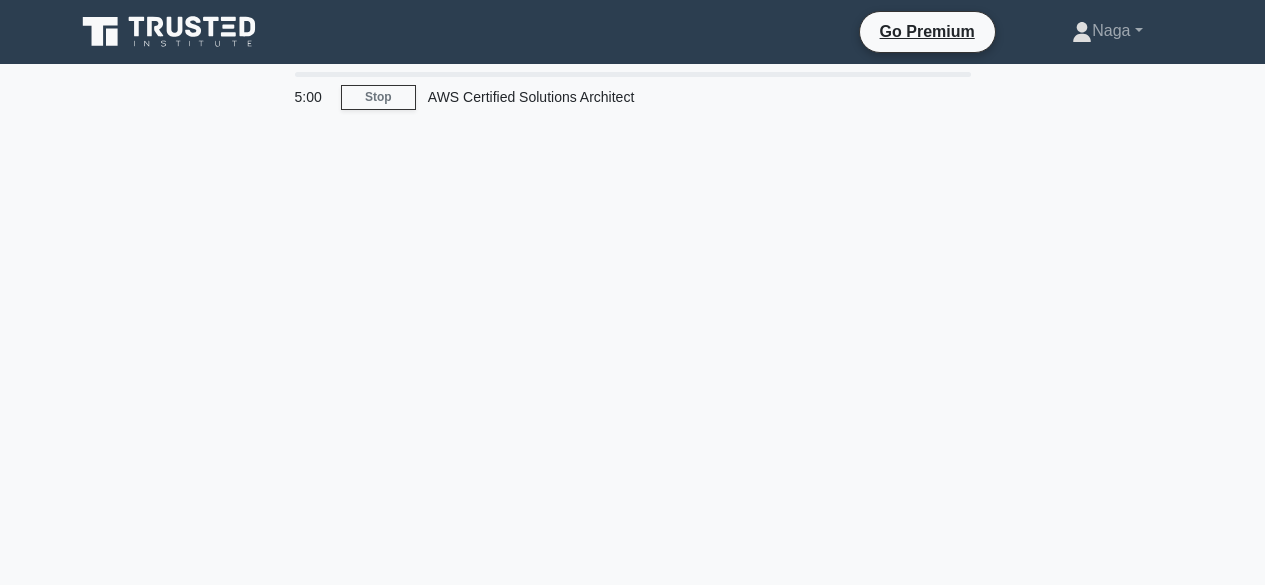 scroll, scrollTop: 0, scrollLeft: 0, axis: both 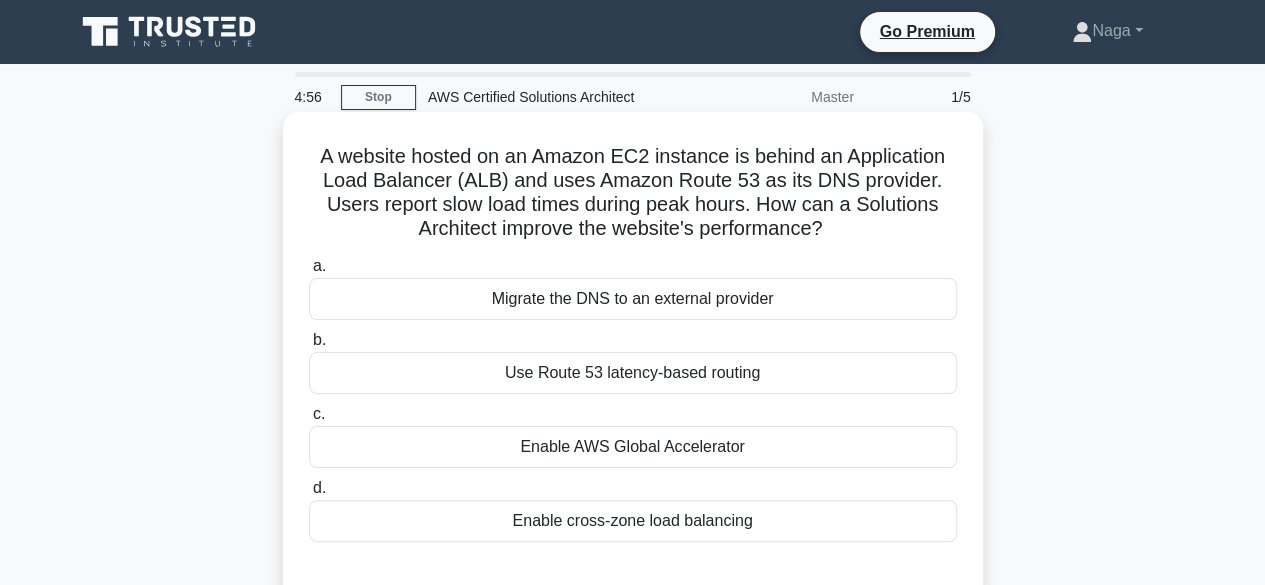 click on "Migrate the DNS to an external provider" at bounding box center [633, 299] 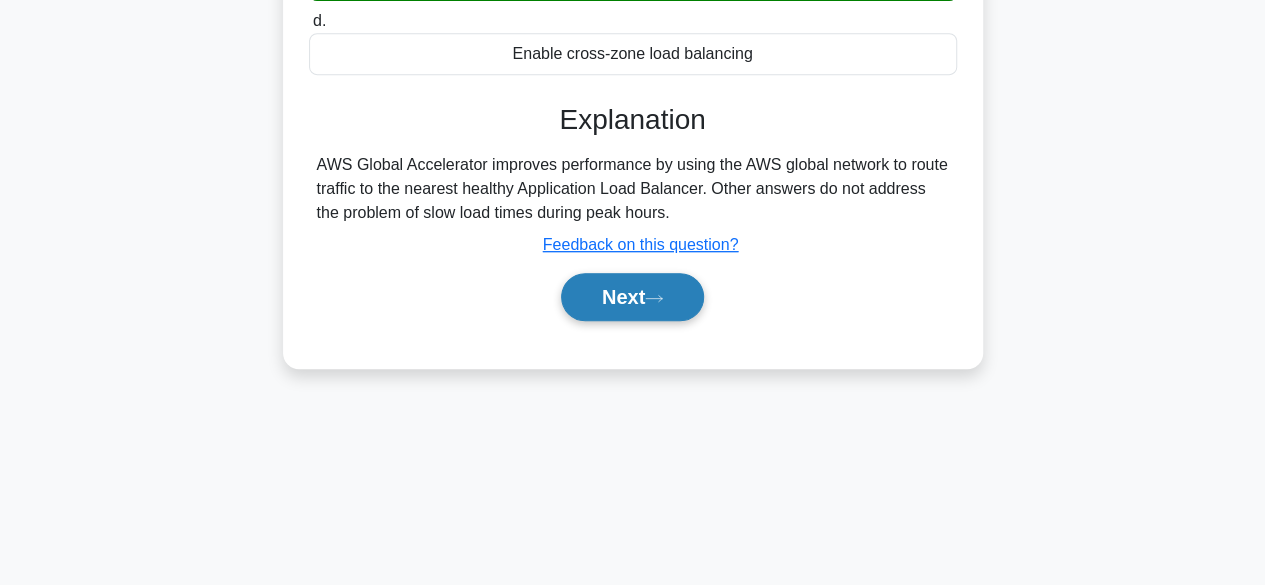 scroll, scrollTop: 470, scrollLeft: 0, axis: vertical 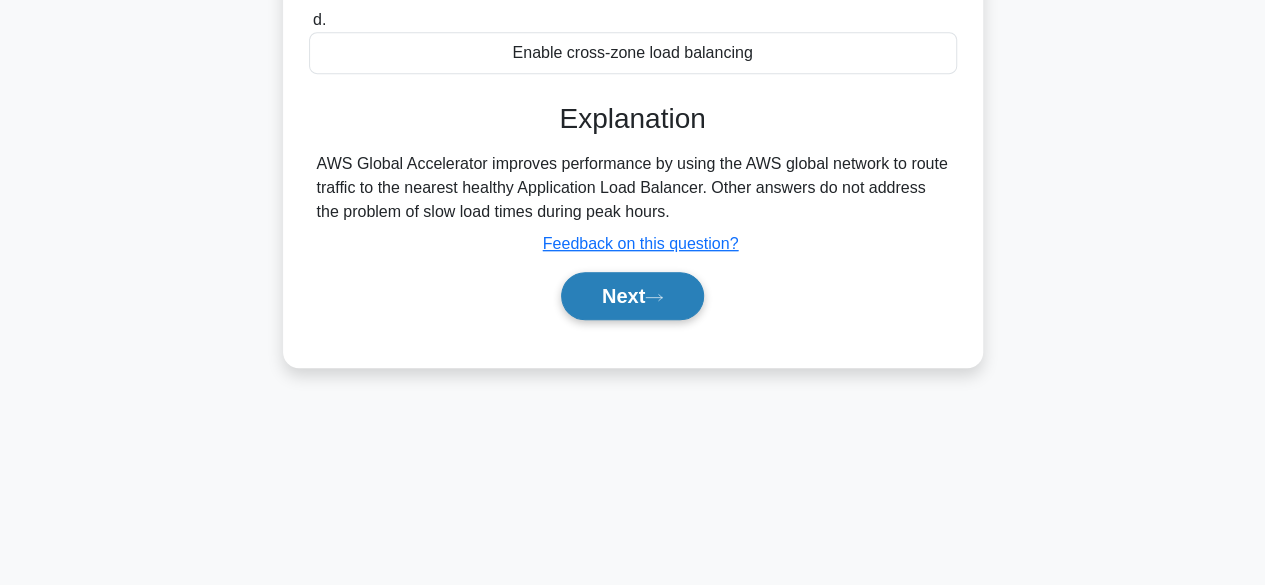 click on "Next" at bounding box center (632, 296) 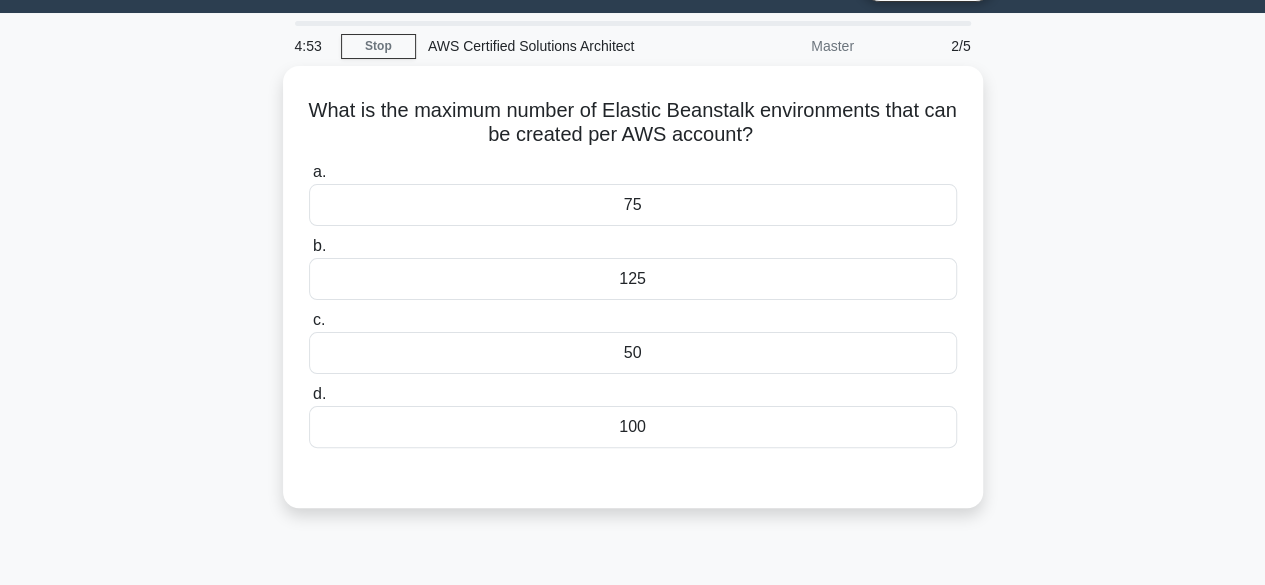 scroll, scrollTop: 0, scrollLeft: 0, axis: both 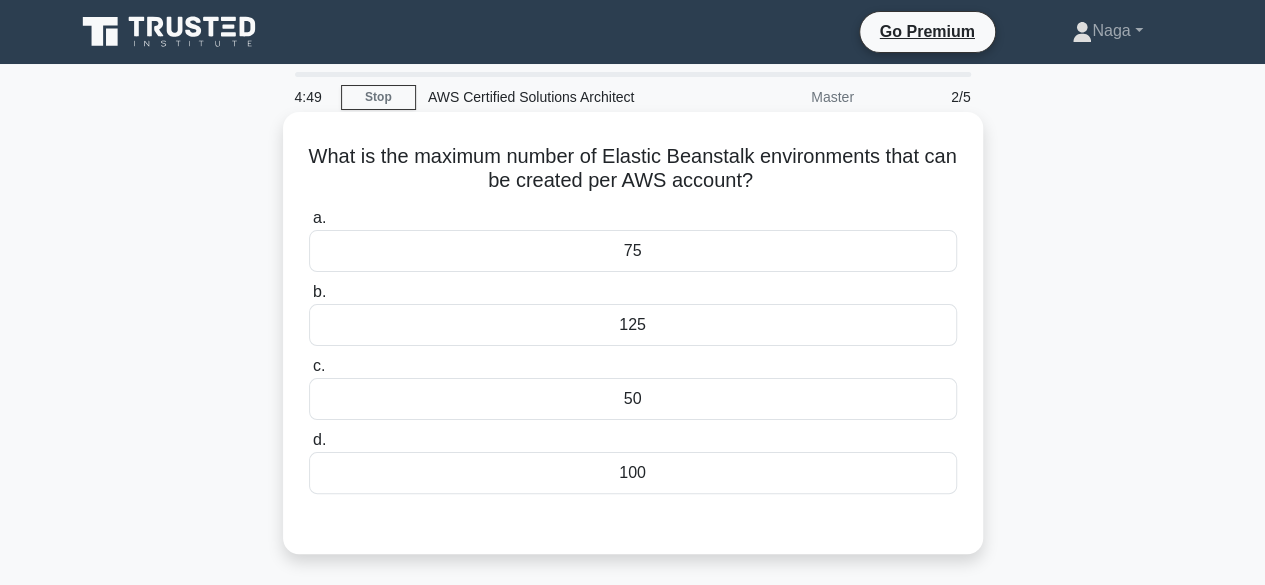 click on "50" at bounding box center [633, 399] 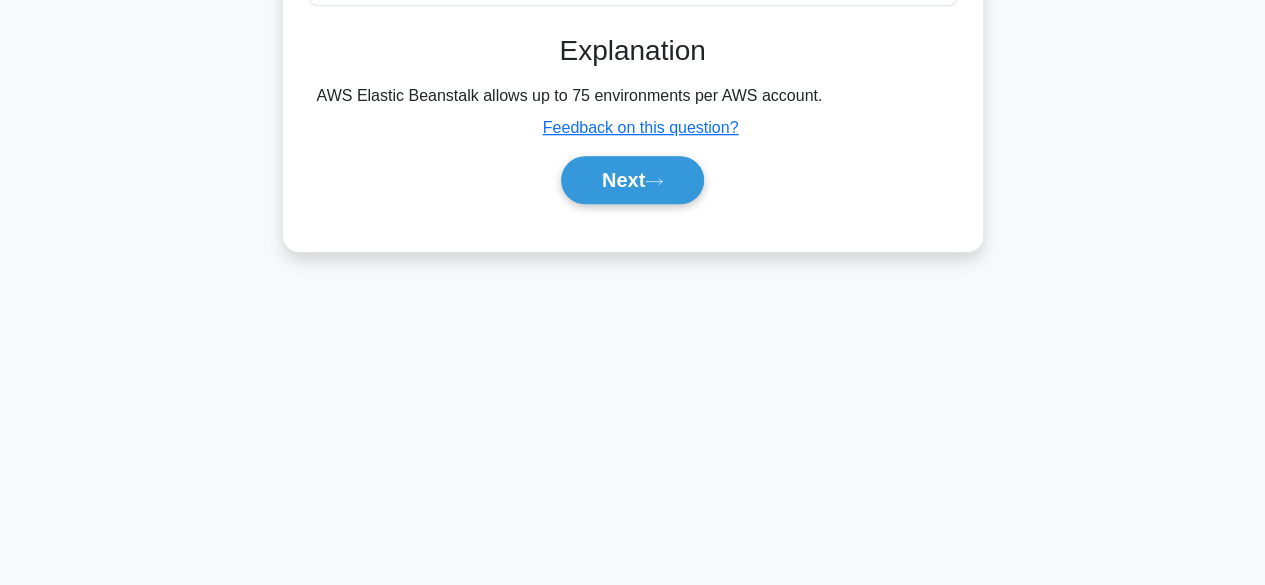 scroll, scrollTop: 495, scrollLeft: 0, axis: vertical 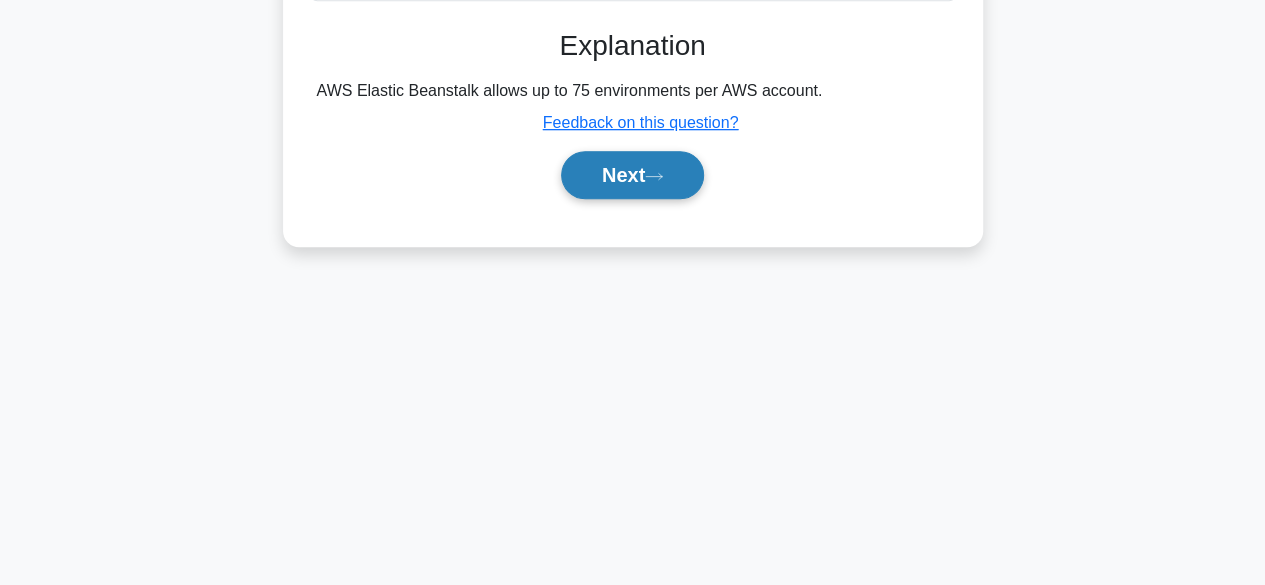 click on "Next" at bounding box center [632, 175] 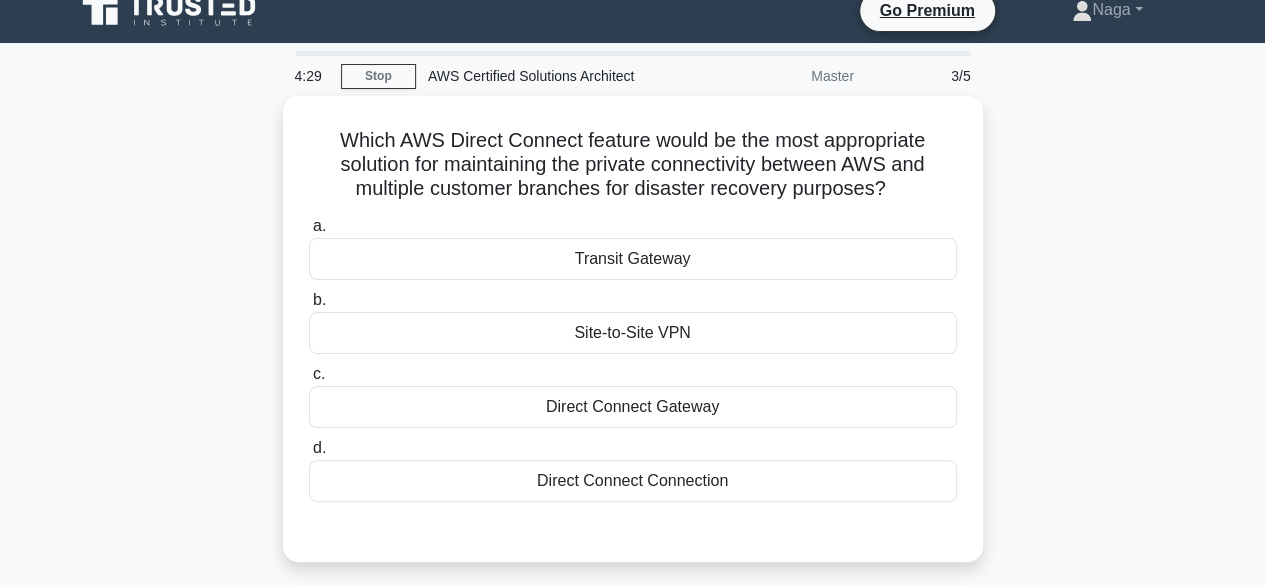 scroll, scrollTop: 26, scrollLeft: 0, axis: vertical 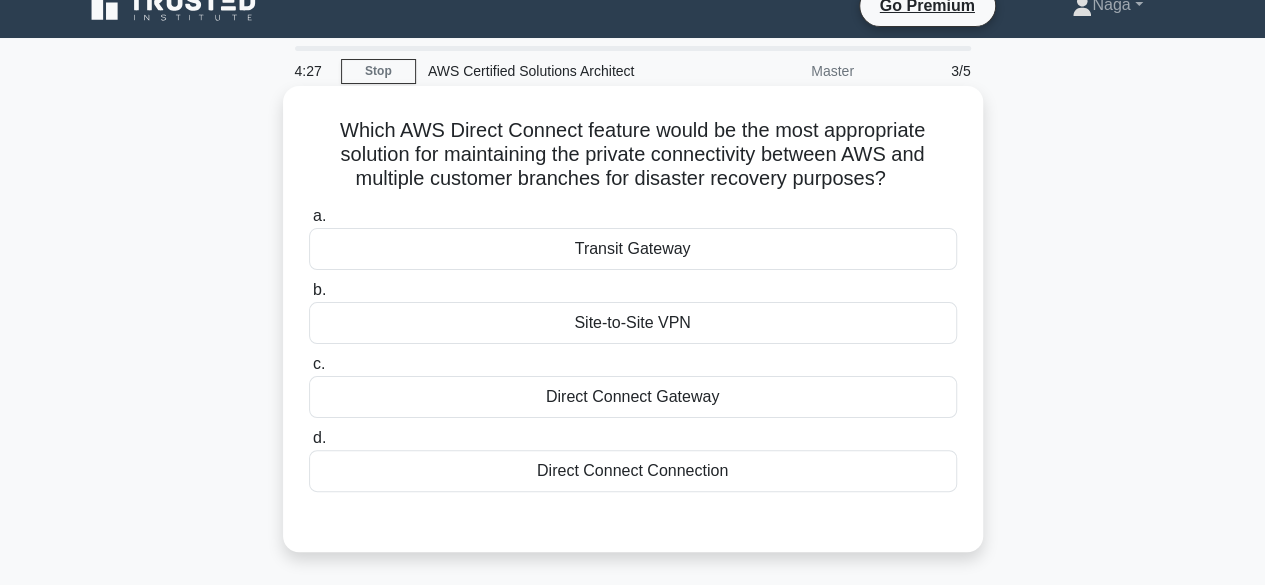 click on "Site-to-Site VPN" at bounding box center (633, 323) 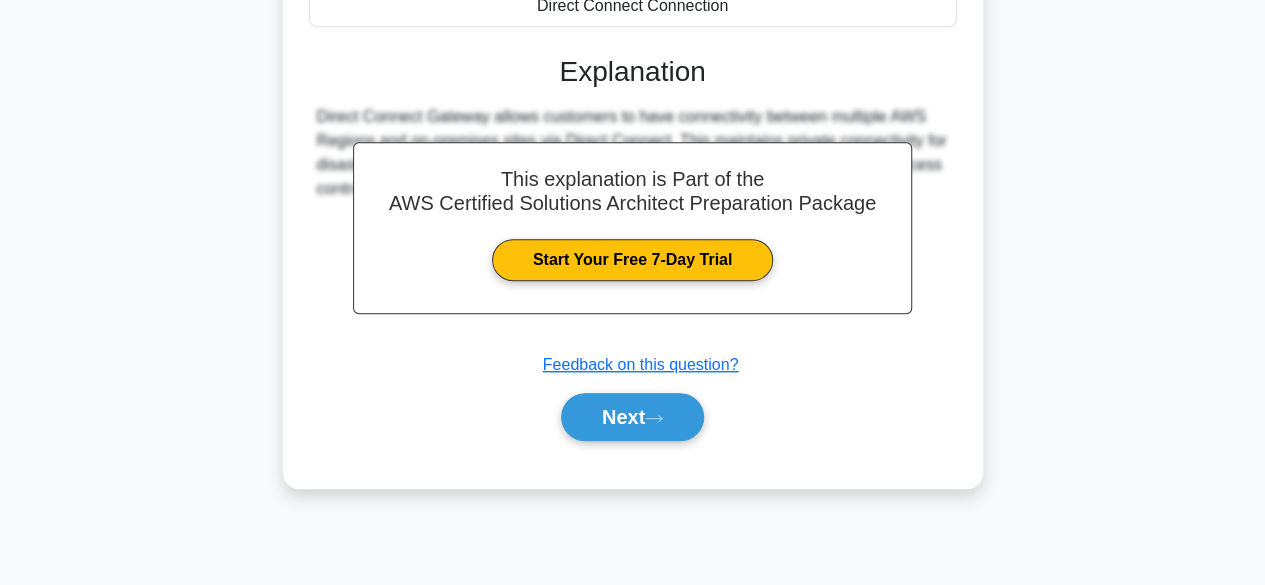 scroll, scrollTop: 495, scrollLeft: 0, axis: vertical 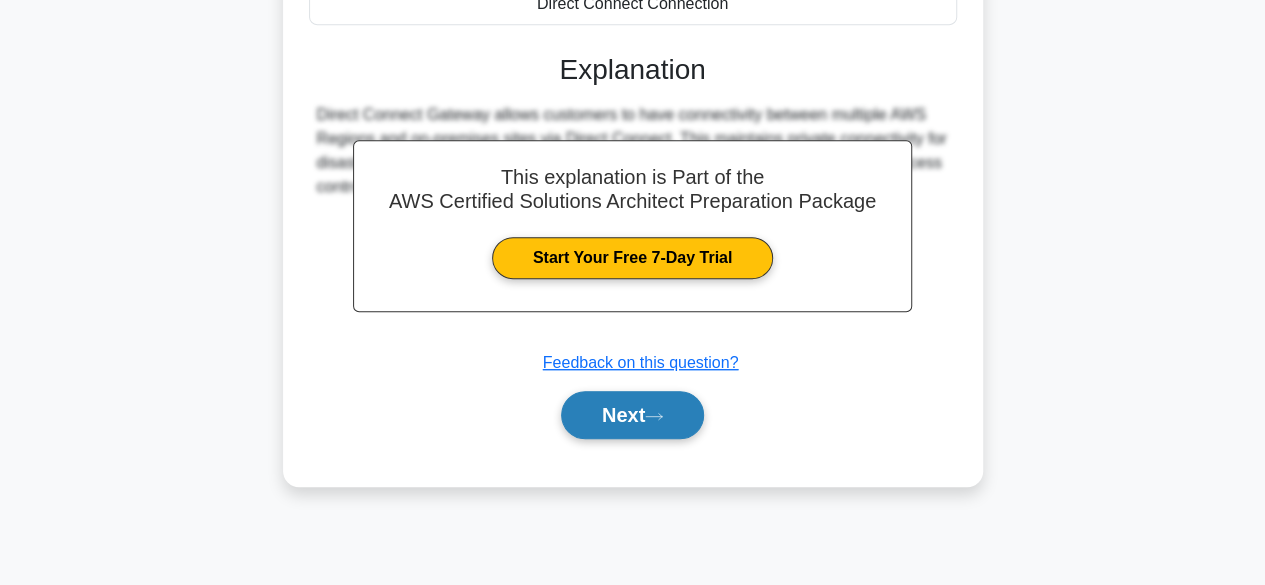 click on "Next" at bounding box center (632, 415) 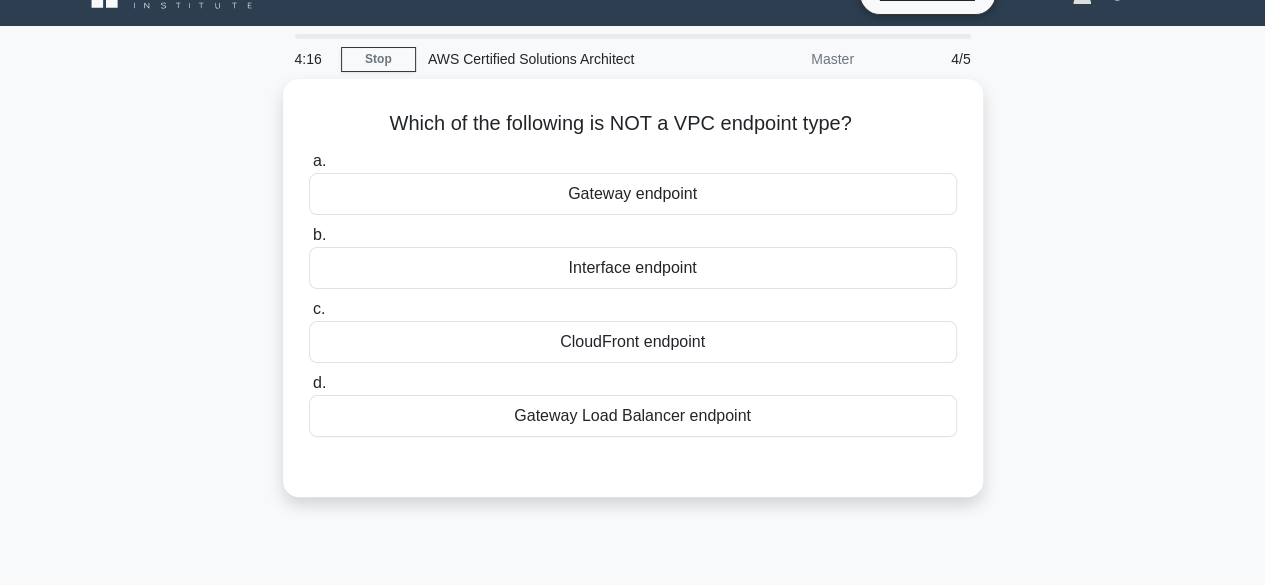 scroll, scrollTop: 37, scrollLeft: 0, axis: vertical 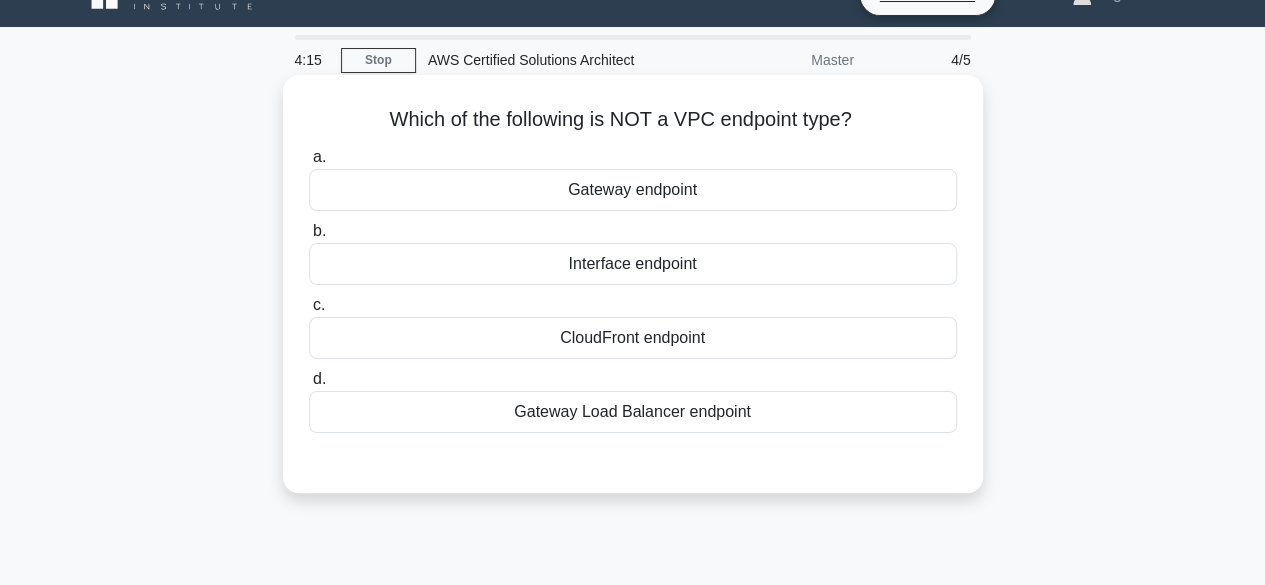 click on "Gateway Load Balancer endpoint" at bounding box center [633, 412] 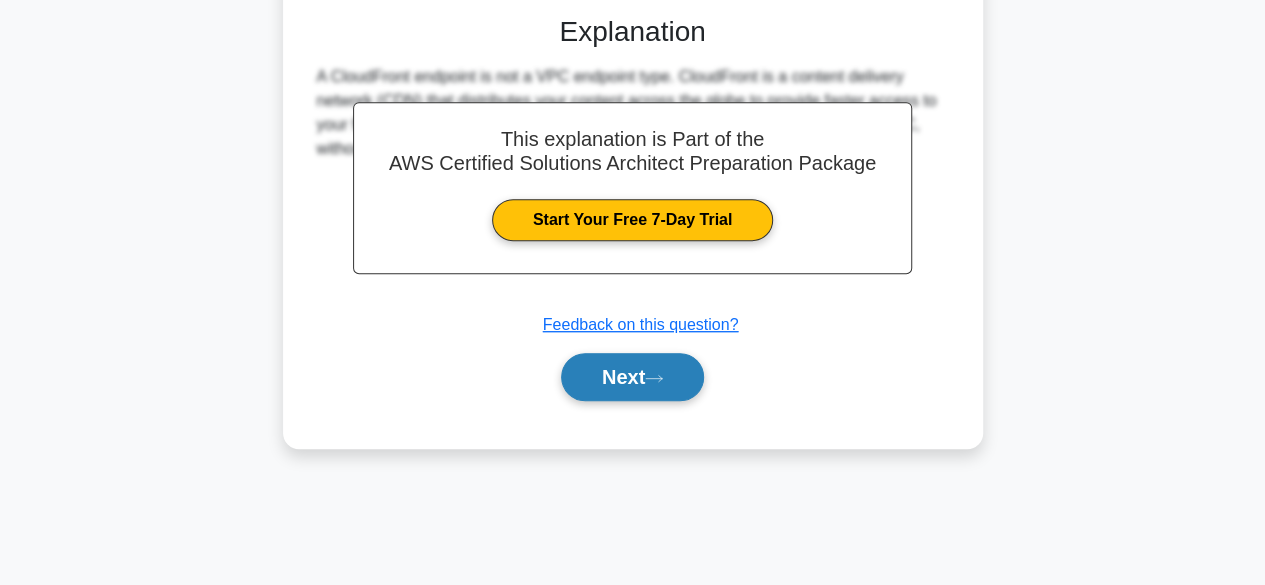 scroll, scrollTop: 495, scrollLeft: 0, axis: vertical 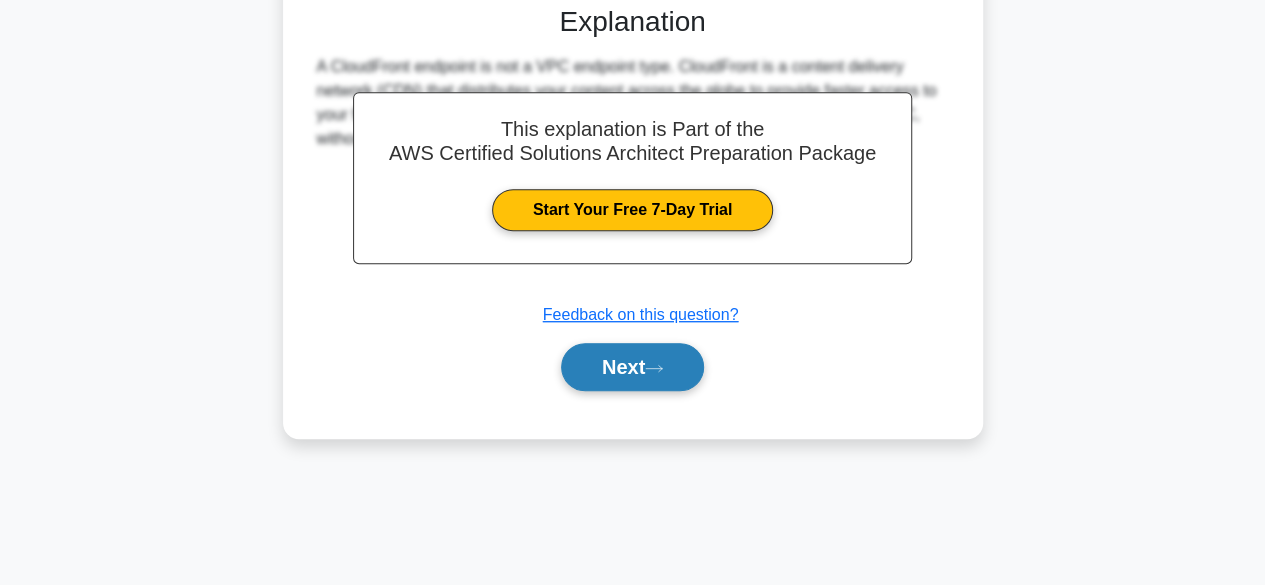 click on "Next" at bounding box center (632, 367) 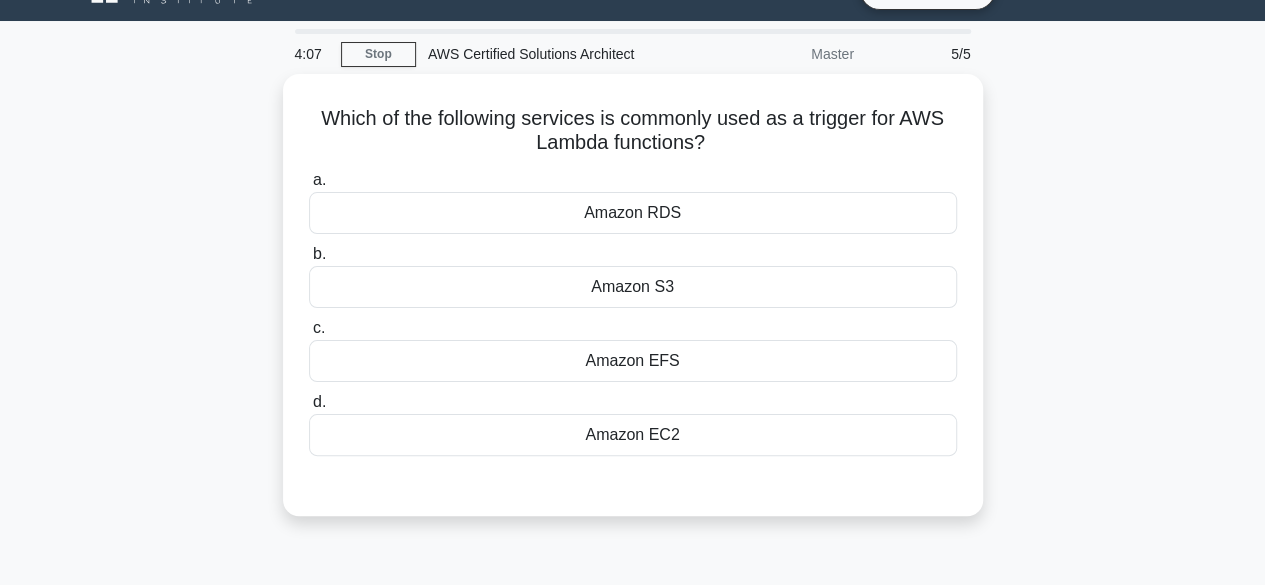 scroll, scrollTop: 21, scrollLeft: 0, axis: vertical 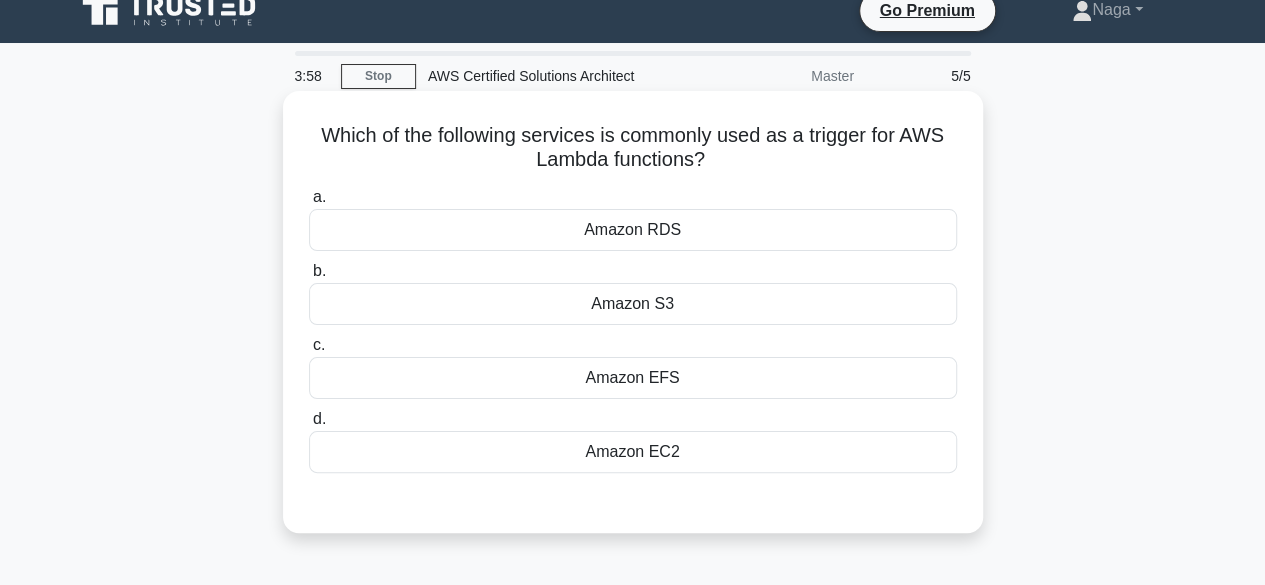 drag, startPoint x: 308, startPoint y: 130, endPoint x: 732, endPoint y: 171, distance: 425.9777 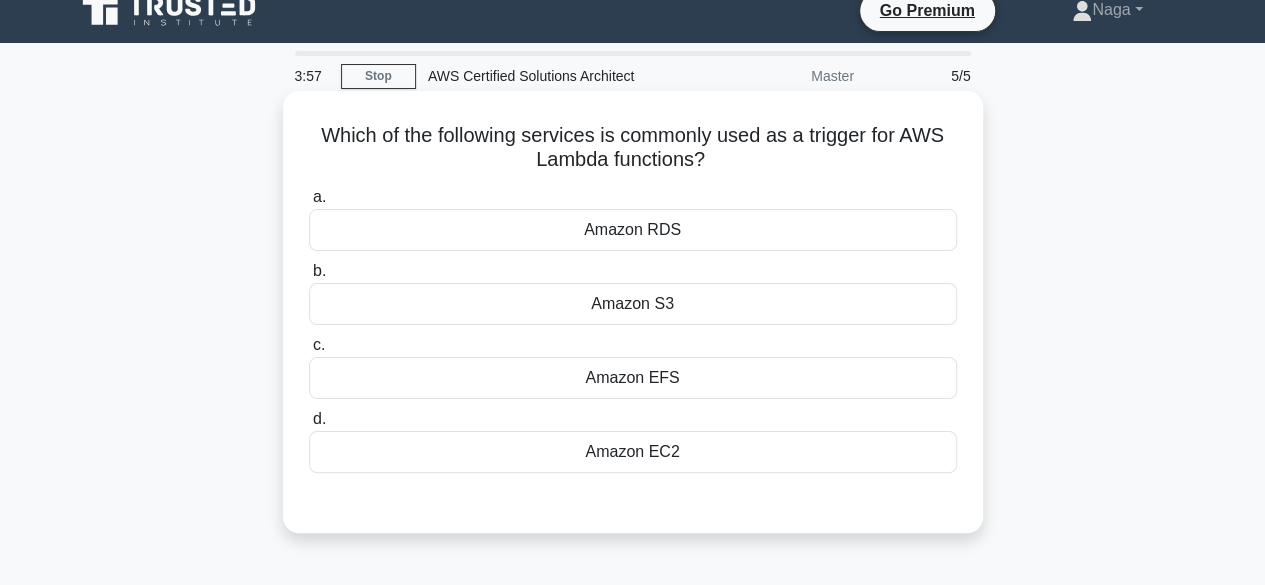 copy on "Which of the following services is commonly used as a trigger for AWS Lambda functions?" 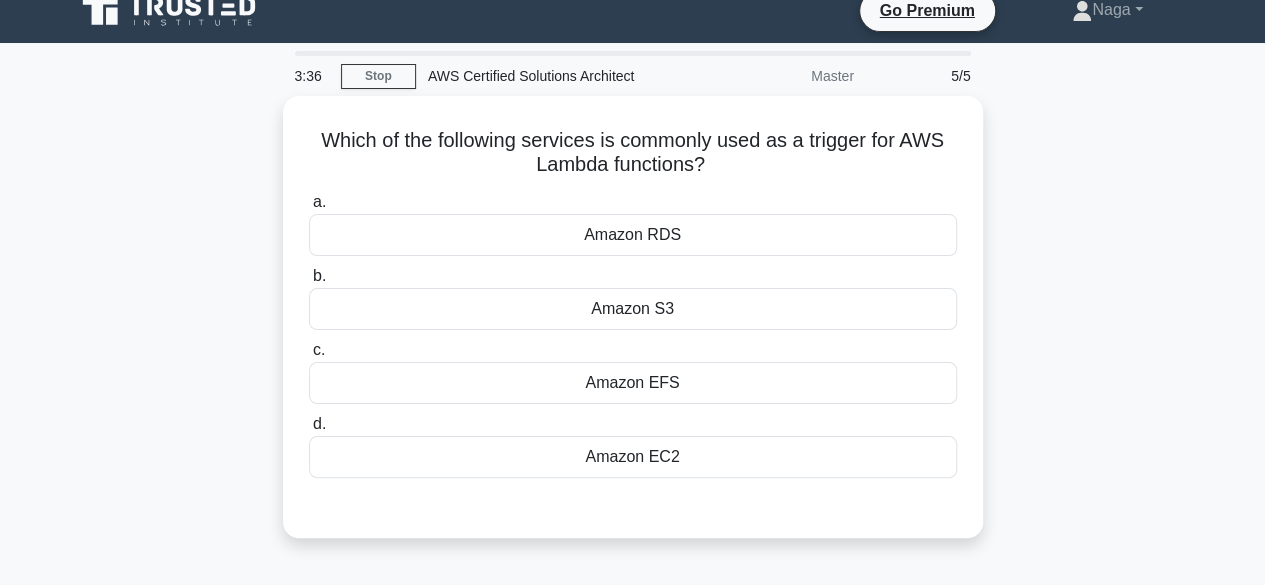 click on "Which of the following services is commonly used as a trigger for AWS Lambda functions?
.spinner_0XTQ{transform-origin:center;animation:spinner_y6GP .75s linear infinite}@keyframes spinner_y6GP{100%{transform:rotate(360deg)}}
a.
Amazon RDS
b. c. d." at bounding box center [633, 329] 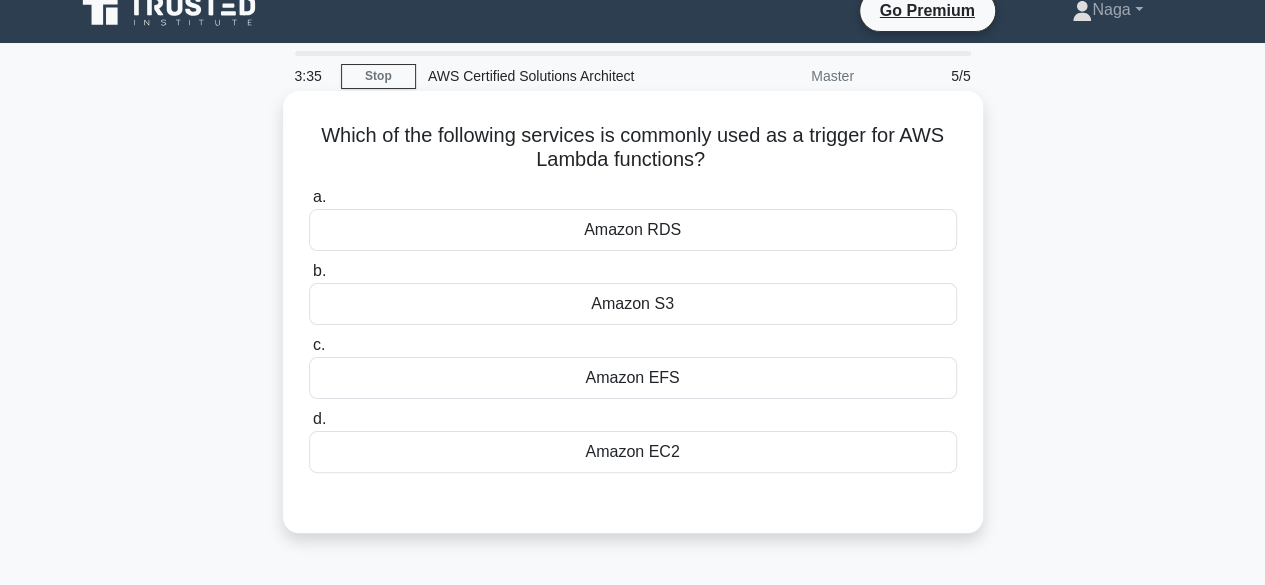 click on "Amazon S3" at bounding box center (633, 304) 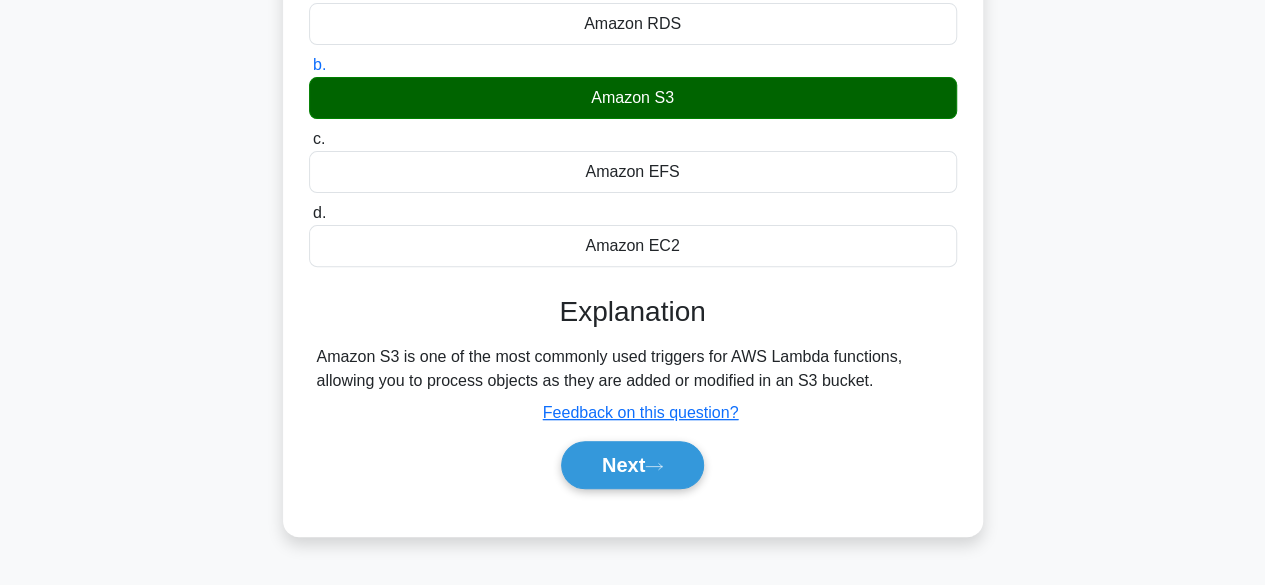 scroll, scrollTop: 359, scrollLeft: 0, axis: vertical 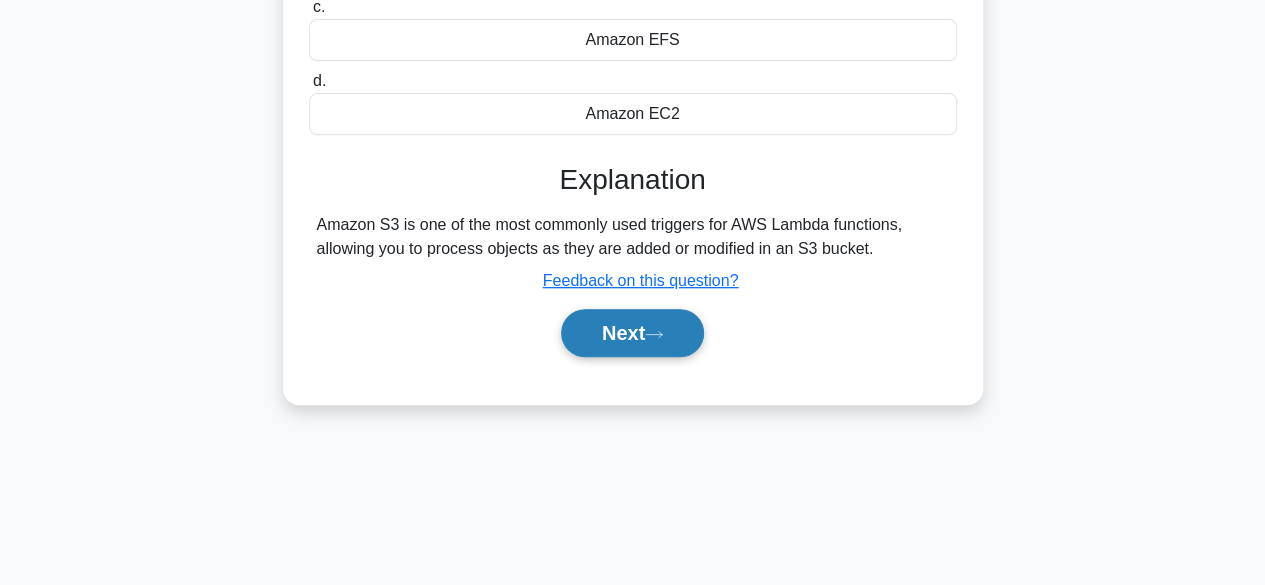 click on "Next" at bounding box center (632, 333) 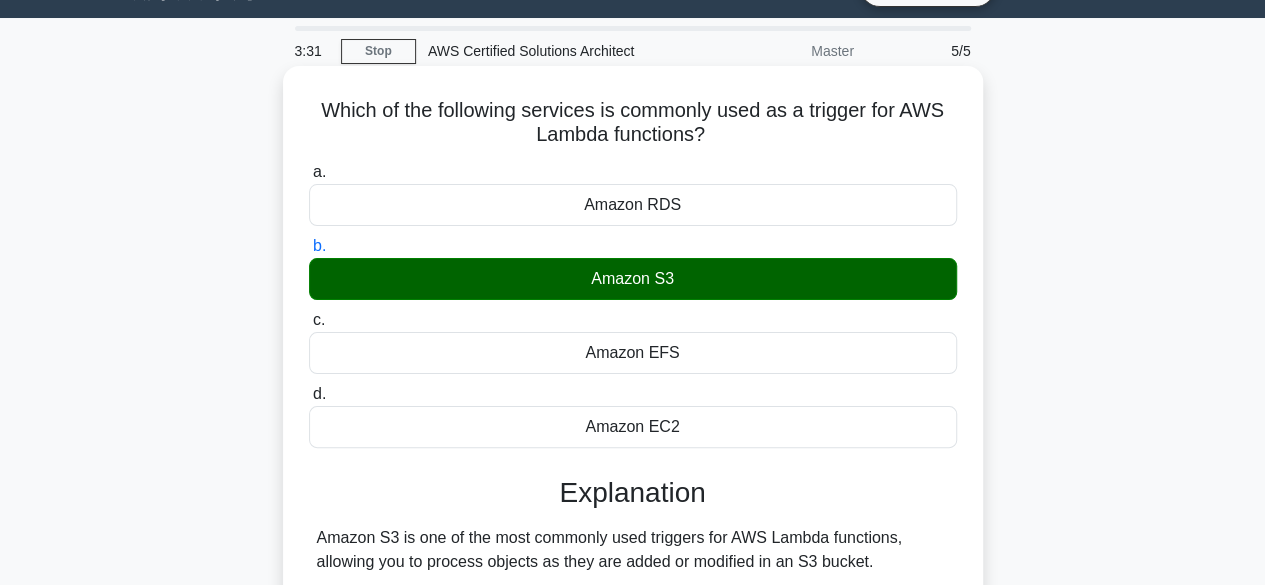 scroll, scrollTop: 40, scrollLeft: 0, axis: vertical 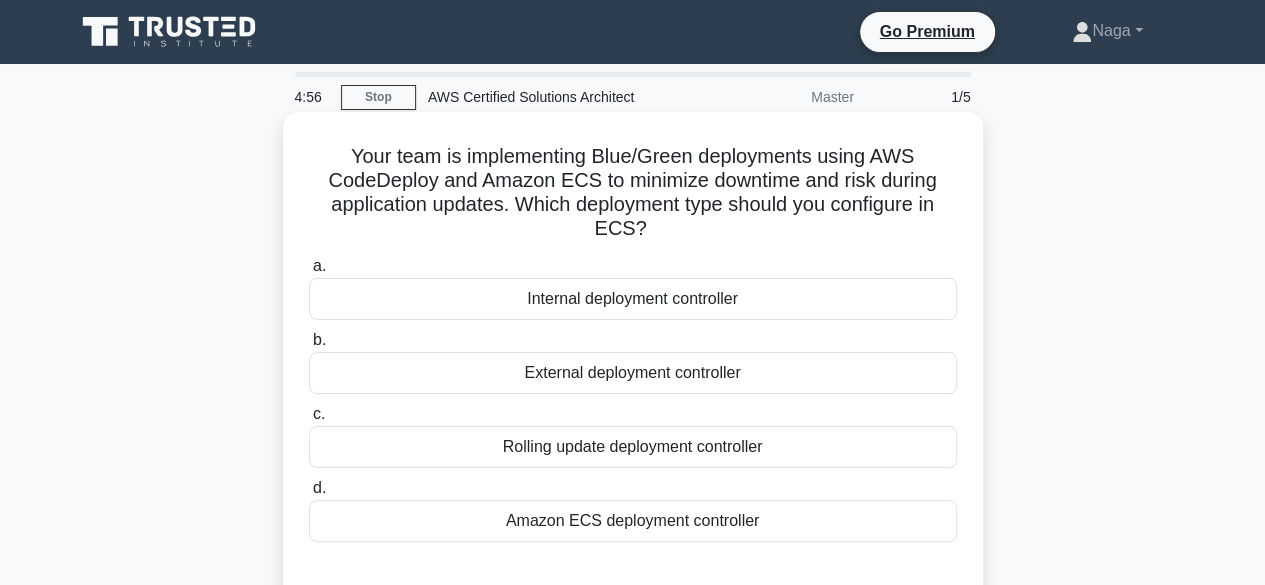 click on "Rolling update deployment controller" at bounding box center [633, 447] 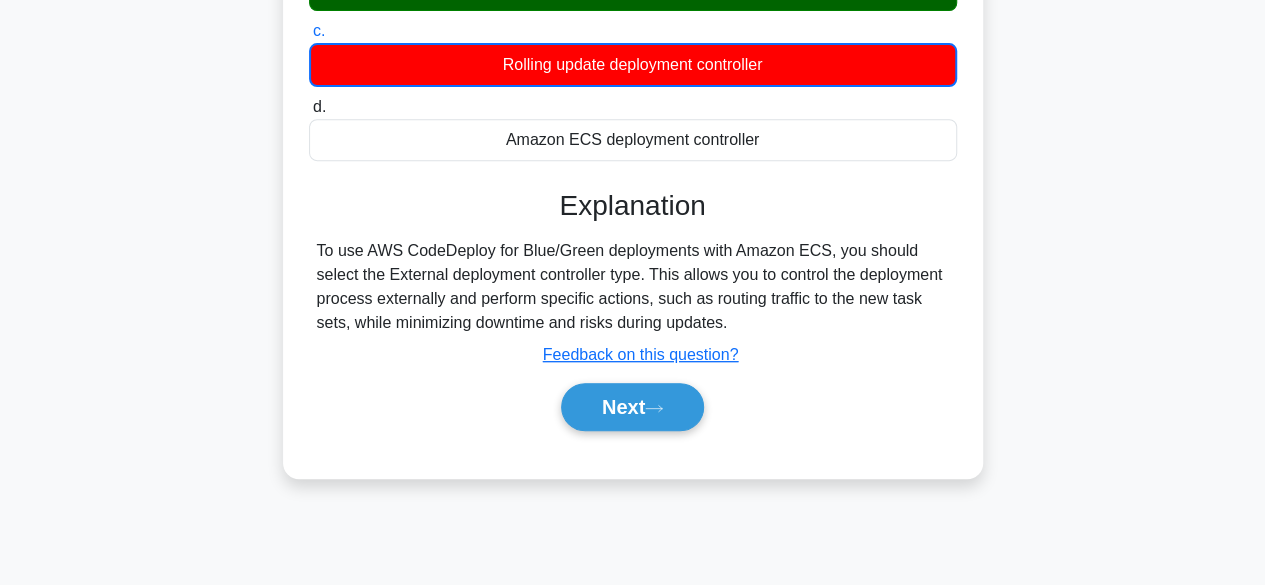 scroll, scrollTop: 384, scrollLeft: 0, axis: vertical 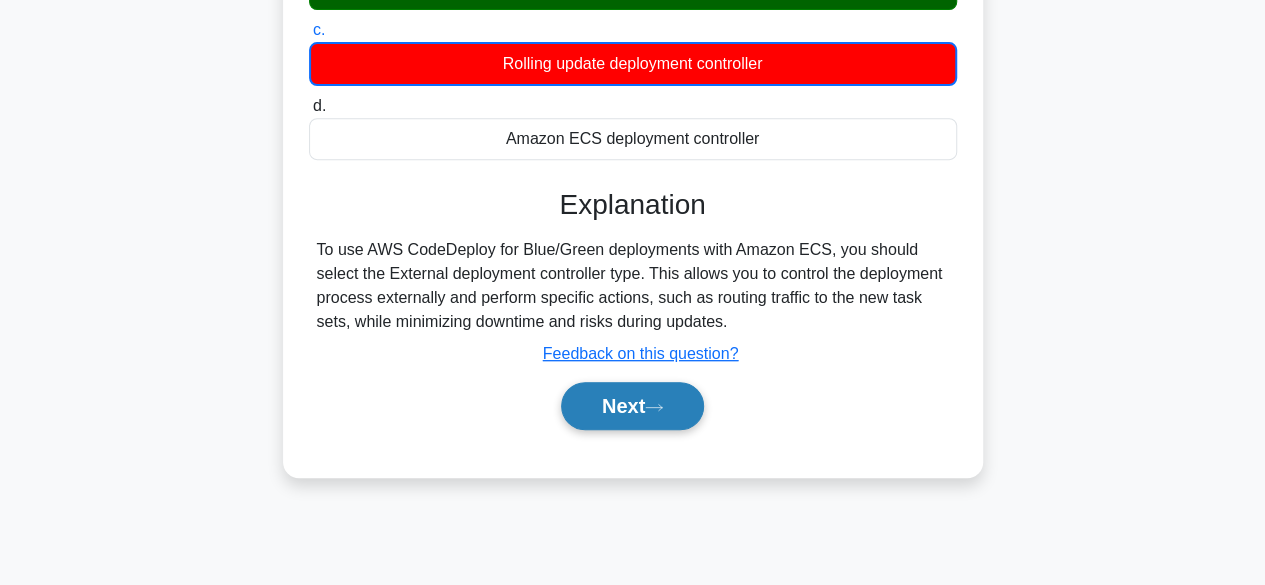 click on "Next" at bounding box center [632, 406] 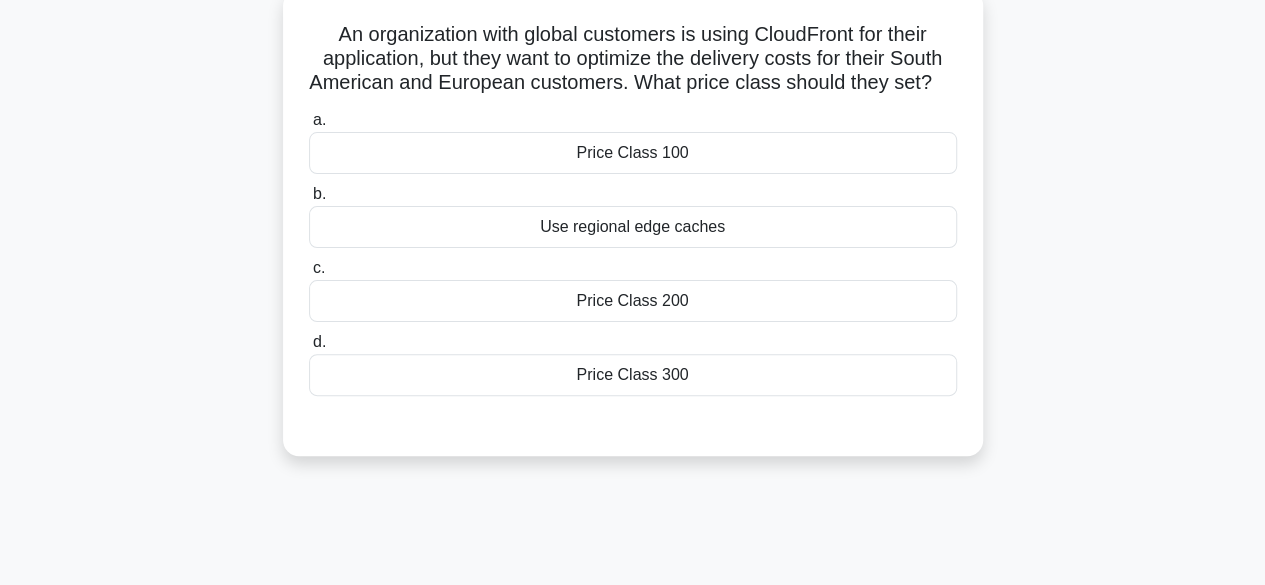 scroll, scrollTop: 121, scrollLeft: 0, axis: vertical 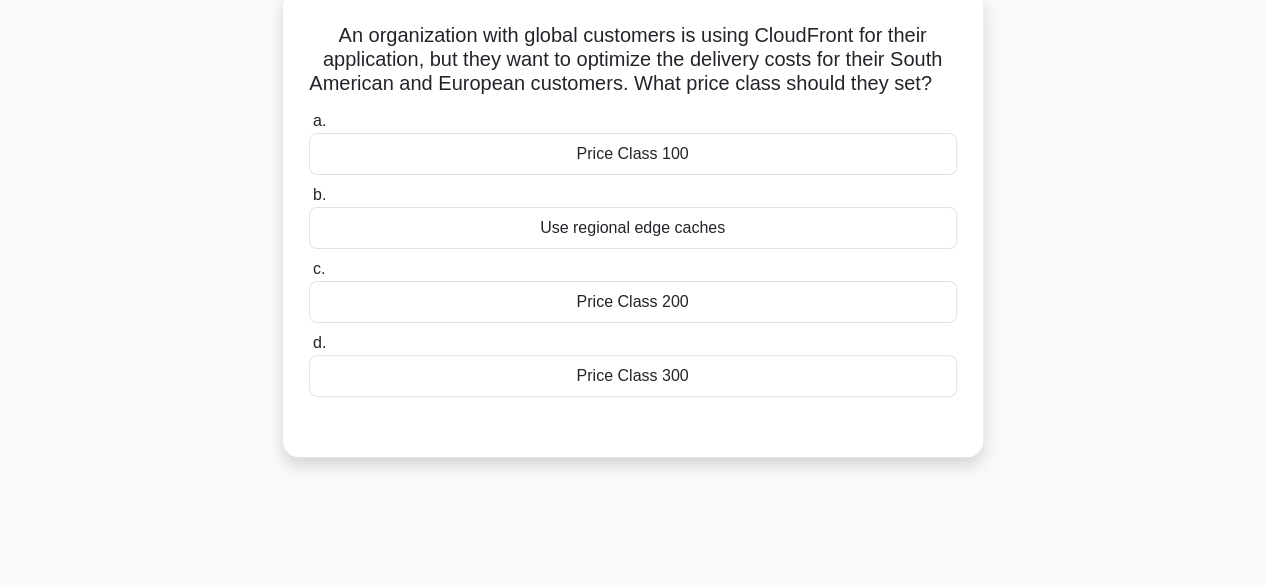 click on "Price Class 100" at bounding box center [633, 154] 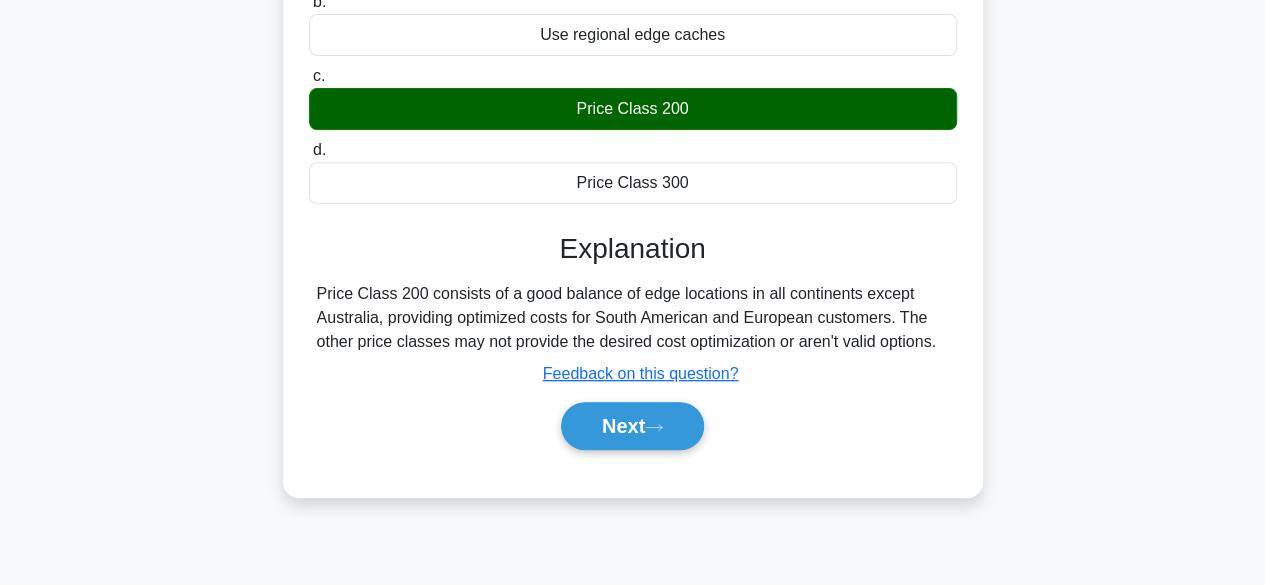 scroll, scrollTop: 317, scrollLeft: 0, axis: vertical 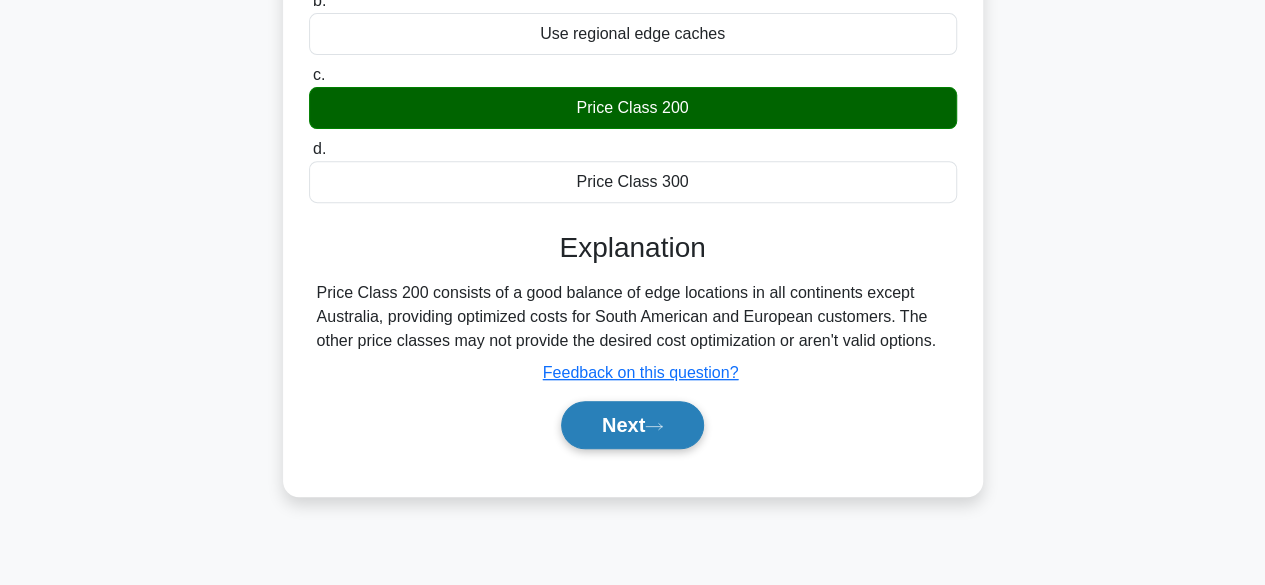 click on "Next" at bounding box center [632, 425] 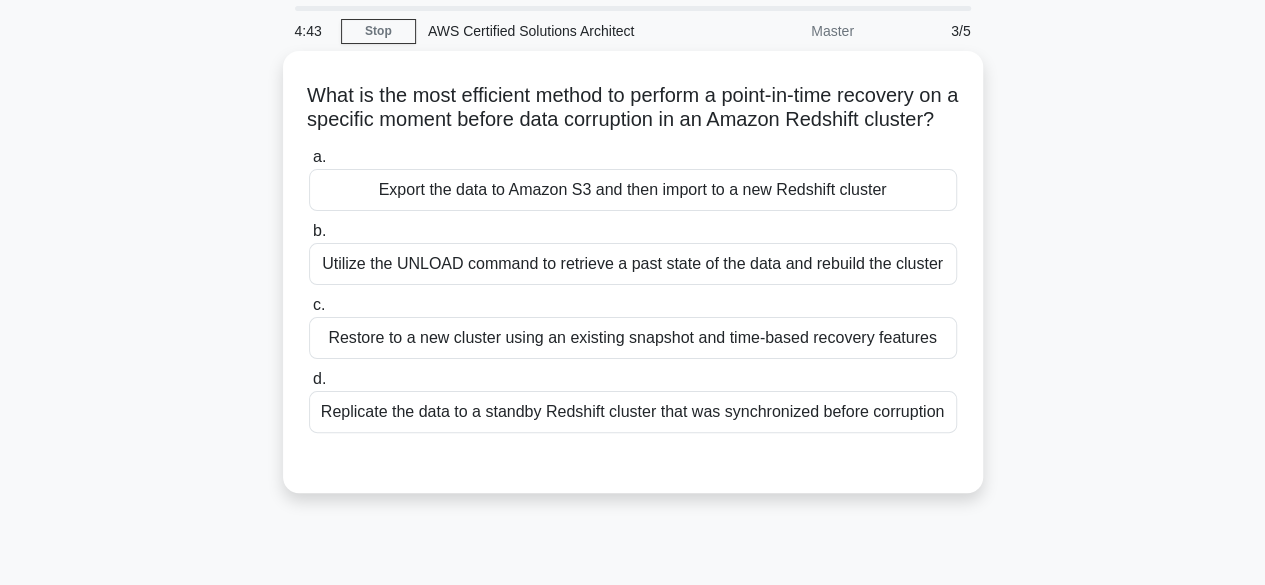 scroll, scrollTop: 64, scrollLeft: 0, axis: vertical 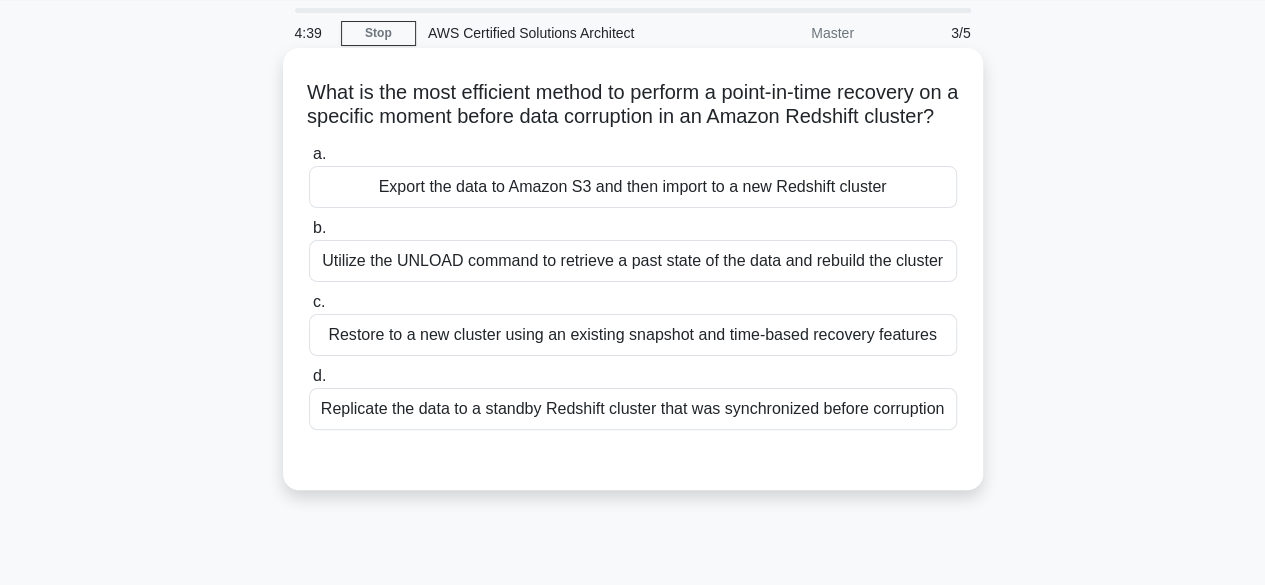 click on "Export the data to Amazon S3 and then import to a new Redshift cluster" at bounding box center [633, 187] 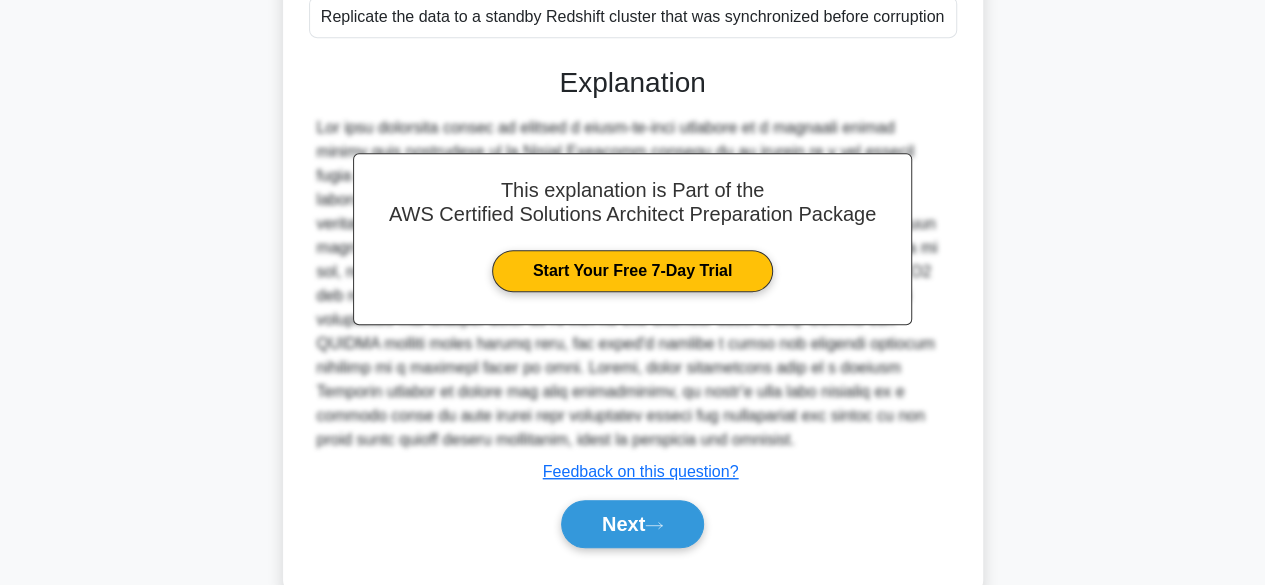 scroll, scrollTop: 528, scrollLeft: 0, axis: vertical 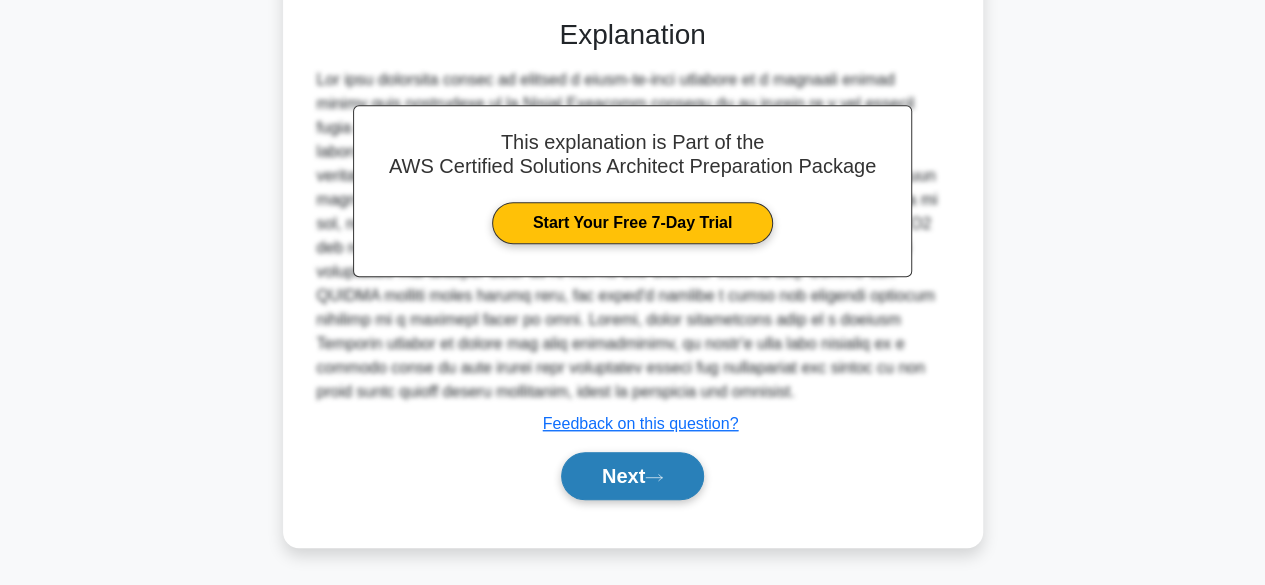 click on "Next" at bounding box center (632, 476) 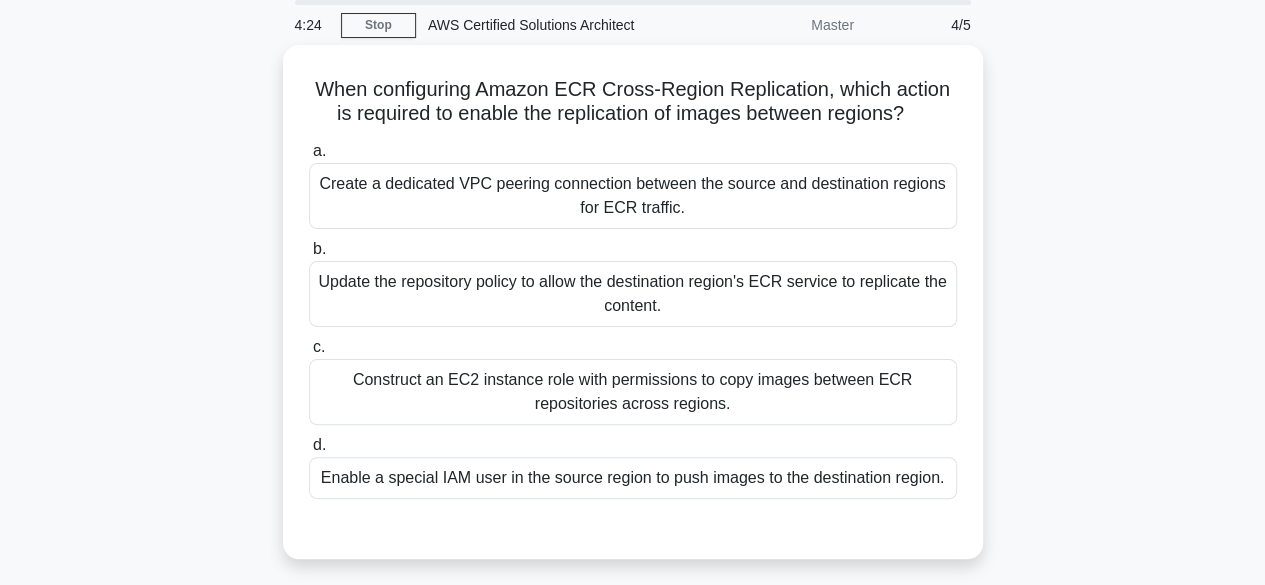 scroll, scrollTop: 70, scrollLeft: 0, axis: vertical 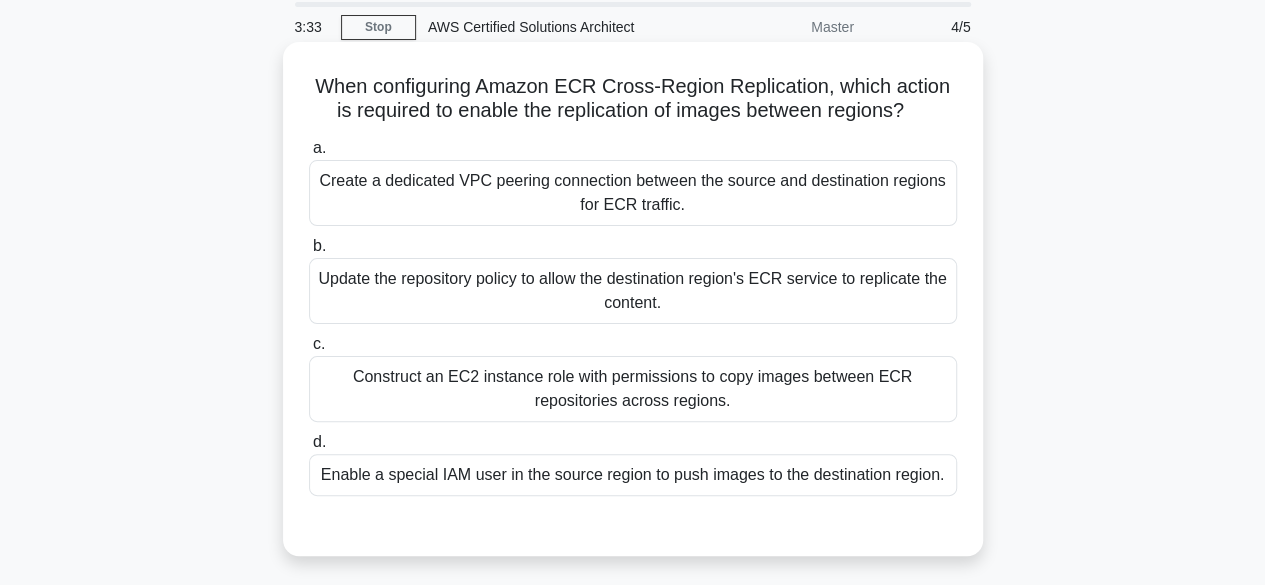 click on "Create a dedicated VPC peering connection between the source and destination regions for ECR traffic." at bounding box center [633, 193] 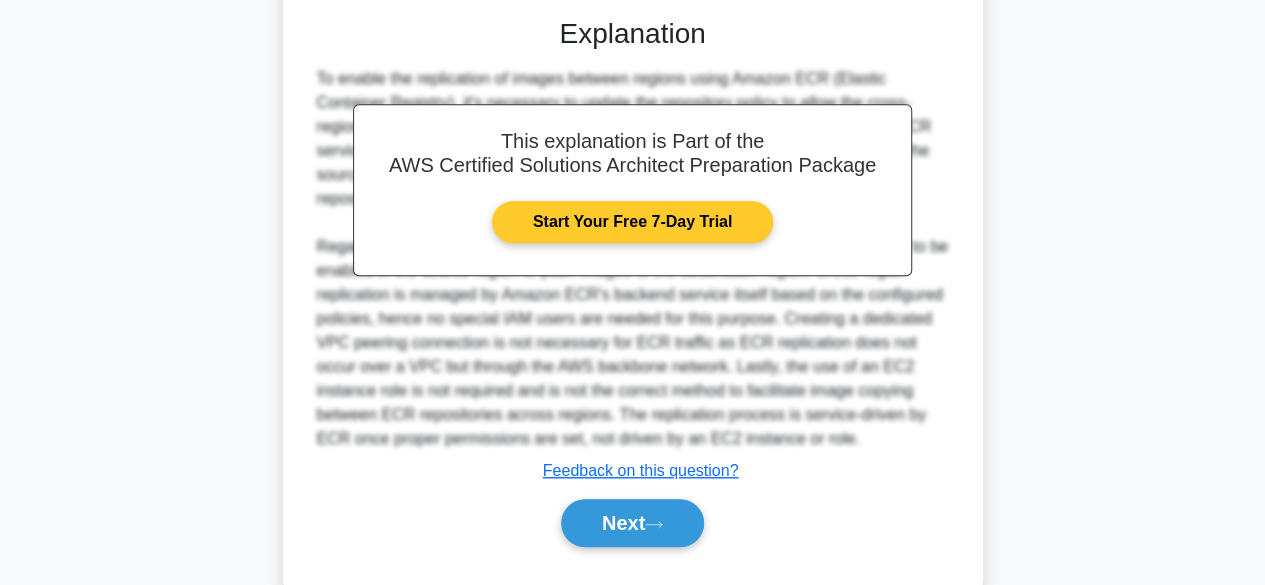 scroll, scrollTop: 585, scrollLeft: 0, axis: vertical 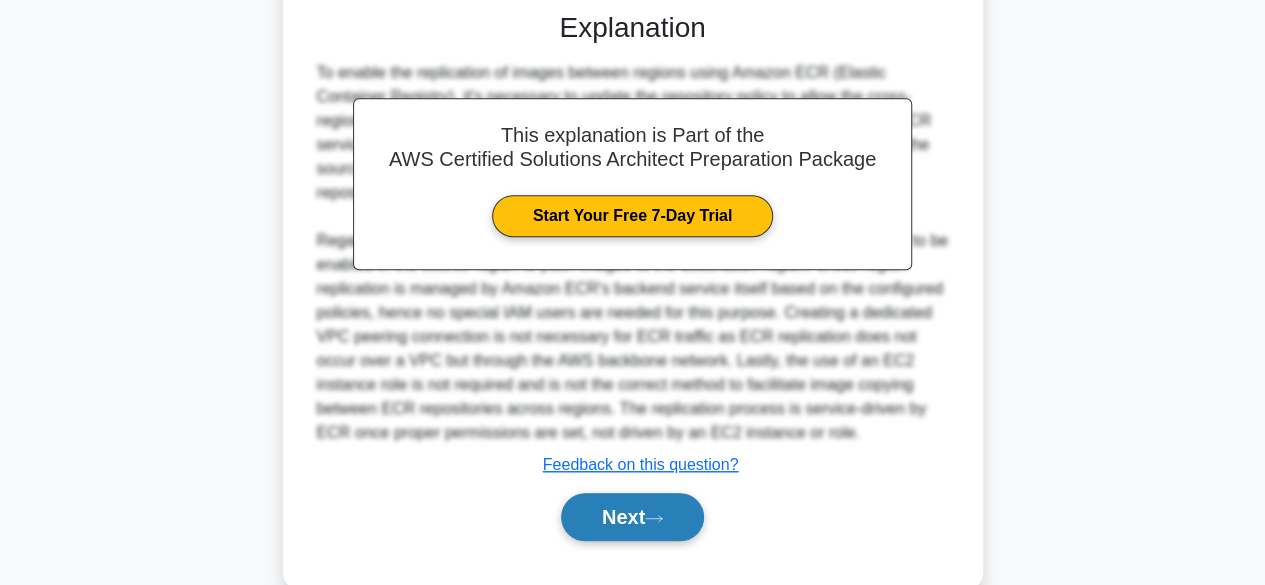 click on "Next" at bounding box center (632, 517) 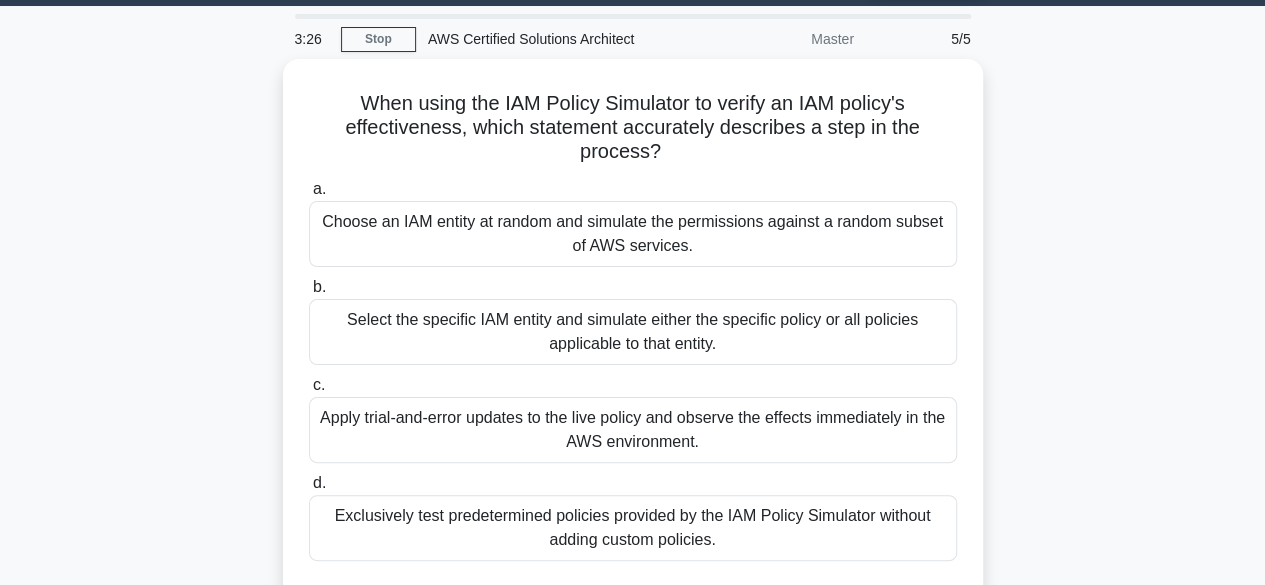 scroll, scrollTop: 57, scrollLeft: 0, axis: vertical 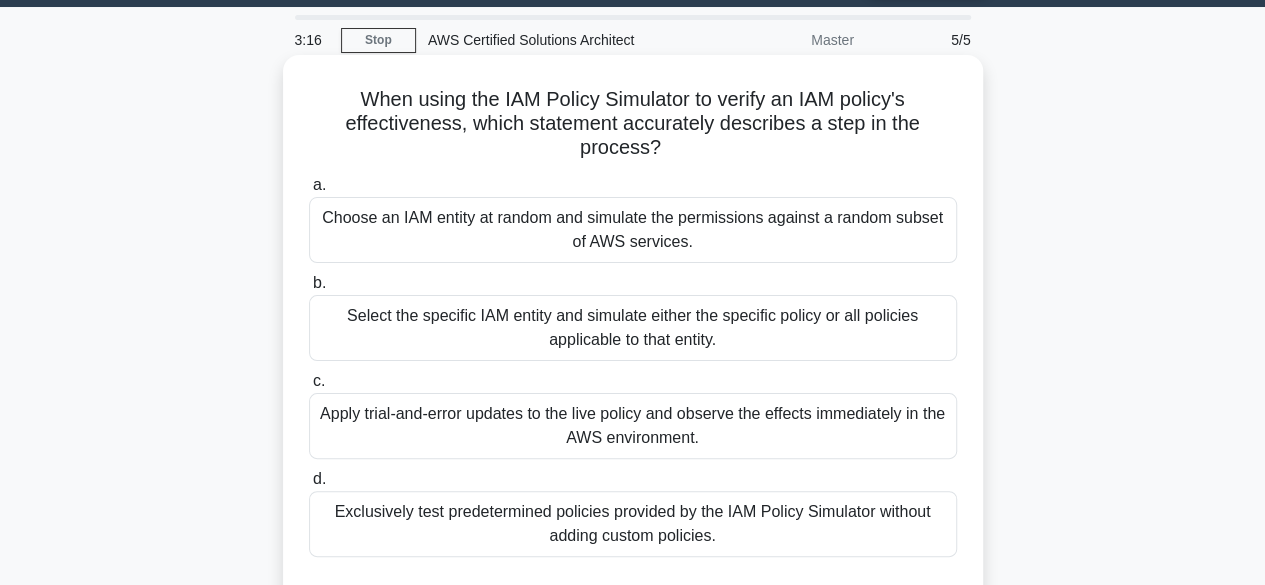 click on "Choose an IAM entity at random and simulate the permissions against a random subset of AWS services." at bounding box center [633, 230] 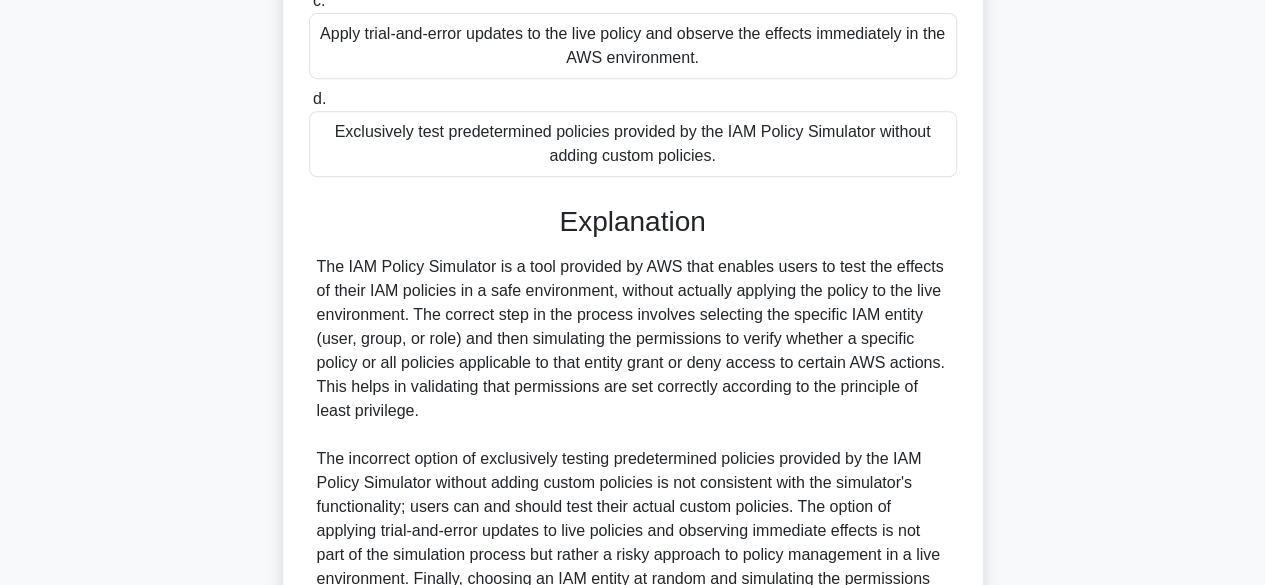 scroll, scrollTop: 696, scrollLeft: 0, axis: vertical 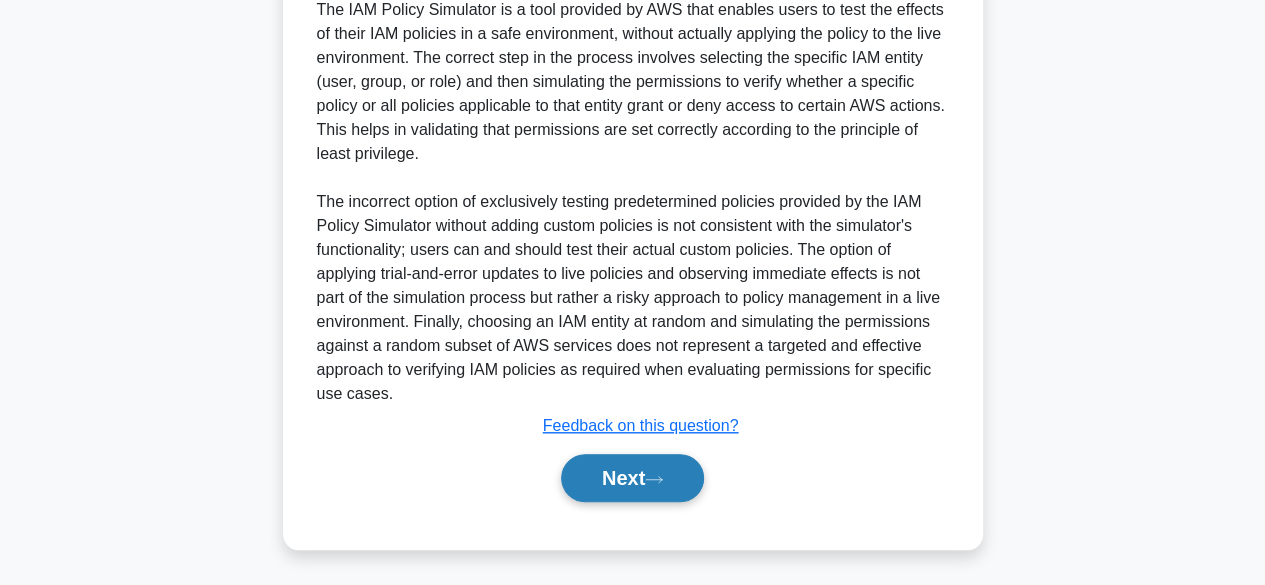 click on "Next" at bounding box center (632, 478) 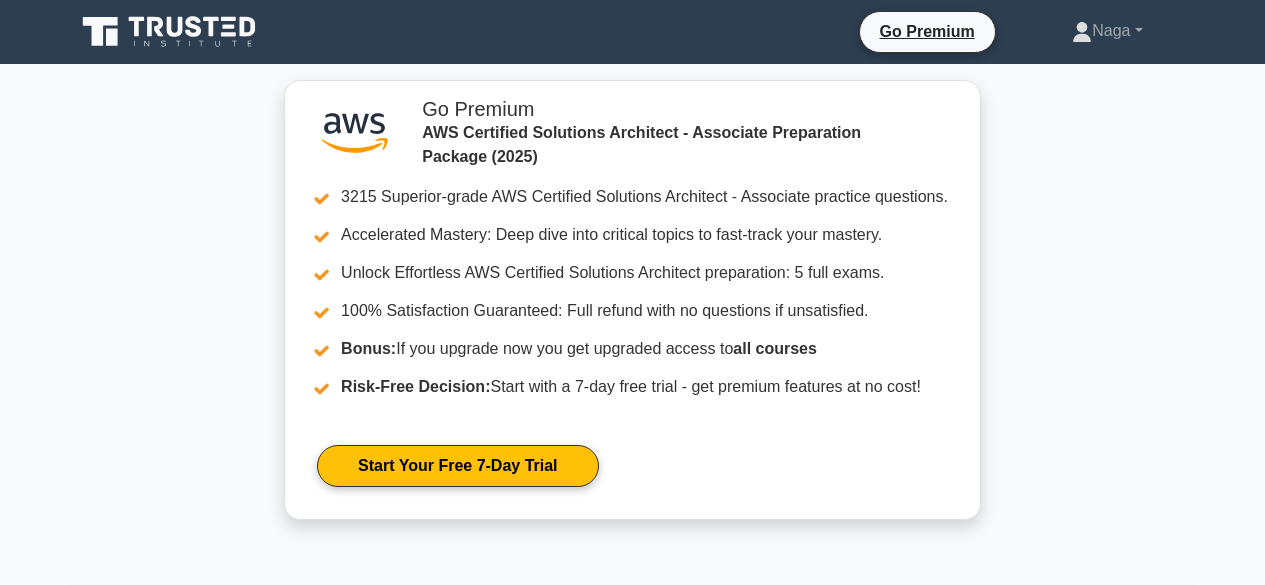 scroll, scrollTop: 0, scrollLeft: 0, axis: both 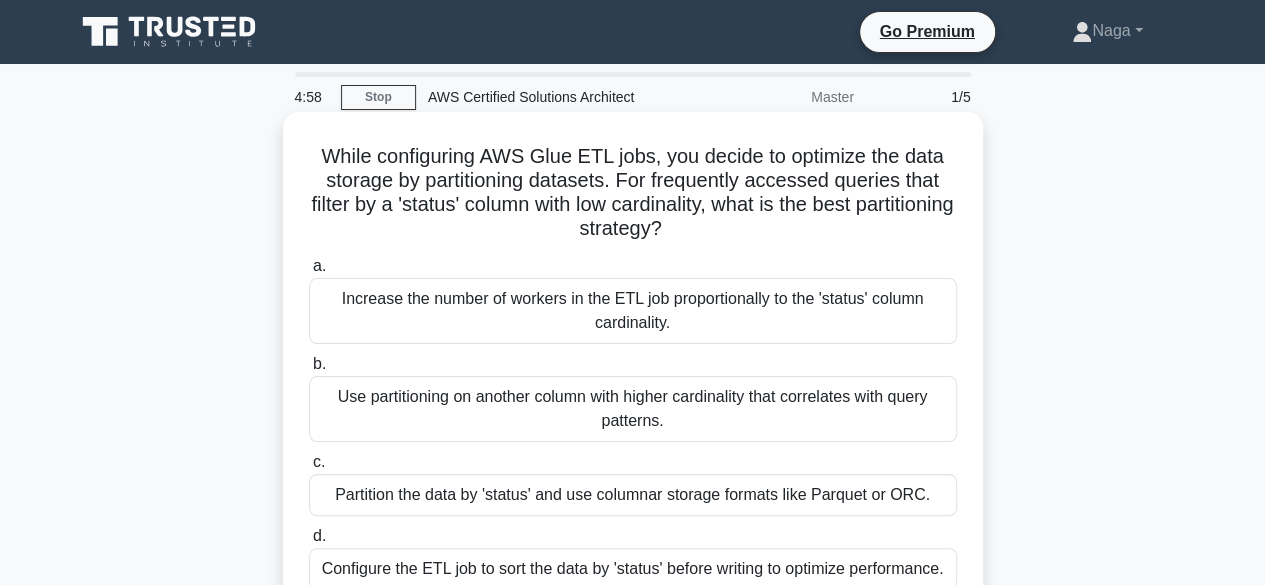 click on "Increase the number of workers in the ETL job proportionally to the 'status' column cardinality." at bounding box center (633, 311) 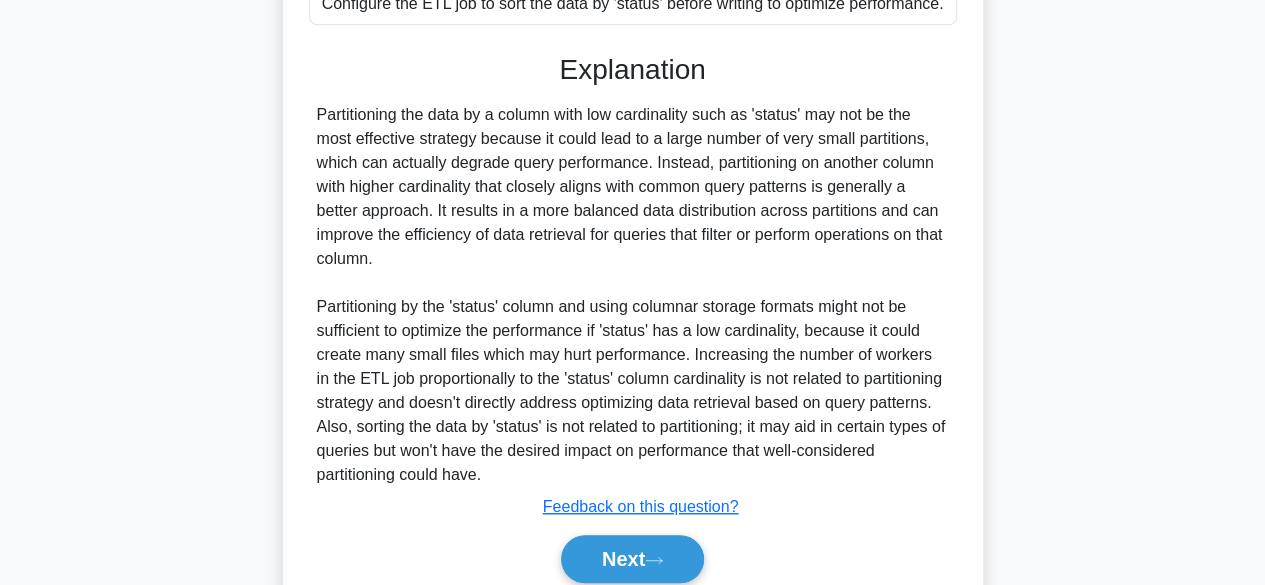 scroll, scrollTop: 648, scrollLeft: 0, axis: vertical 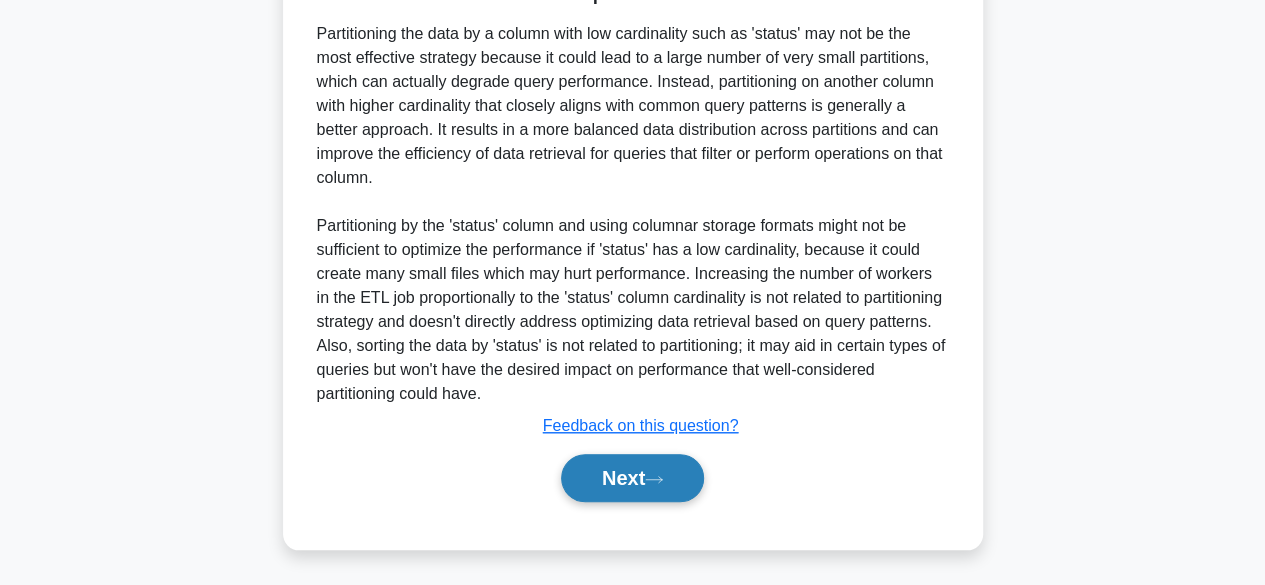 click on "Next" at bounding box center [632, 478] 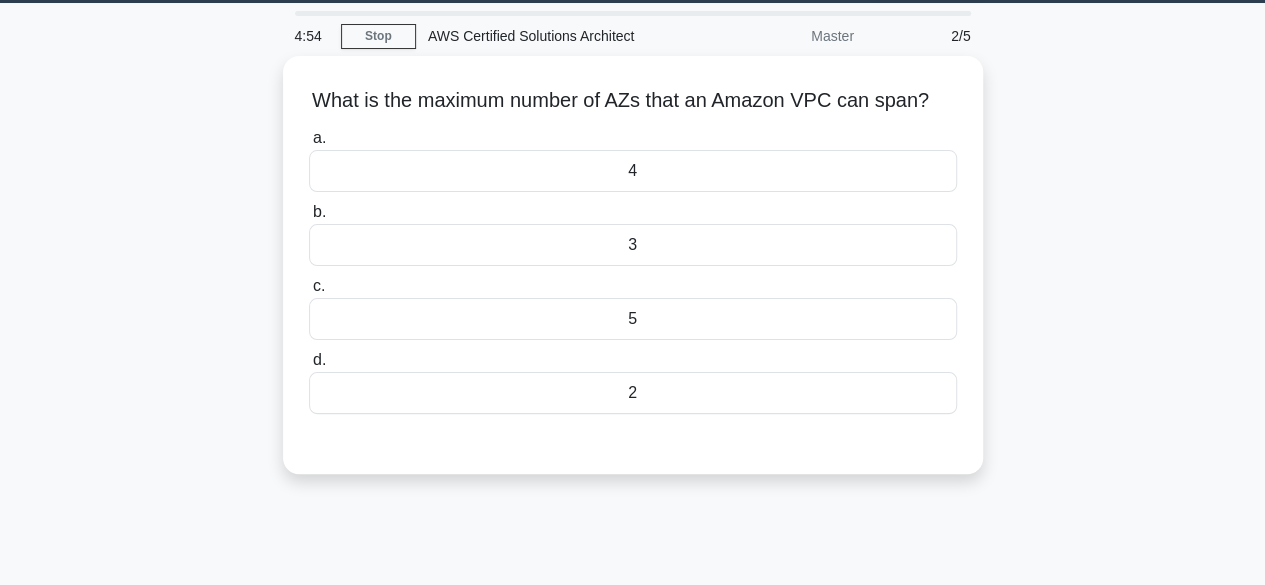 scroll, scrollTop: 60, scrollLeft: 0, axis: vertical 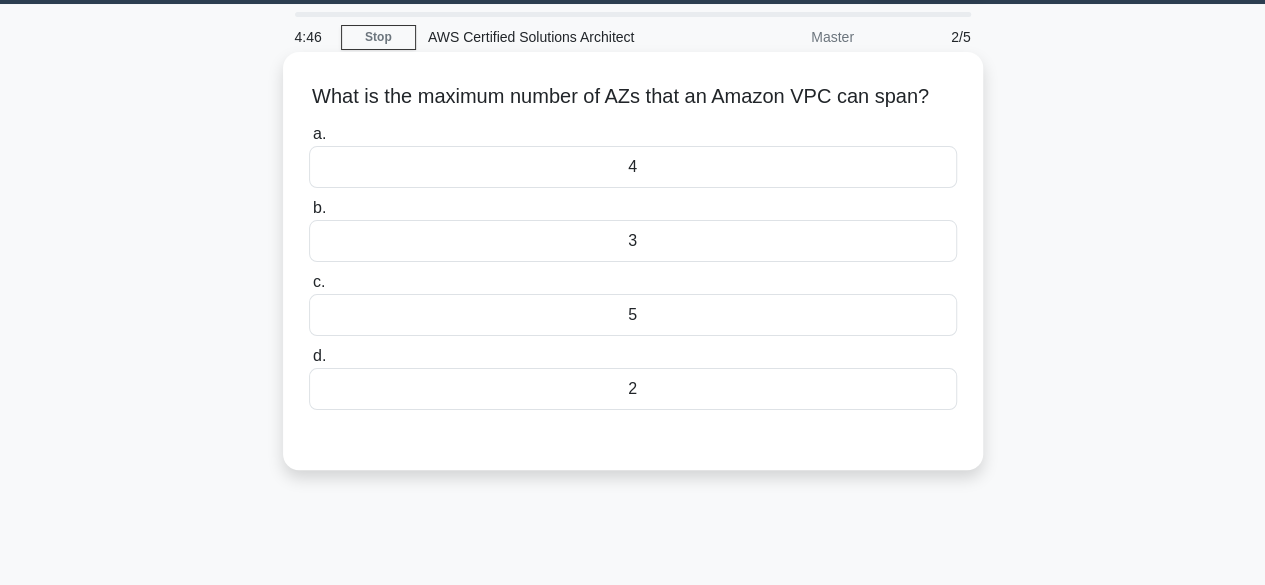 click on "4" at bounding box center (633, 167) 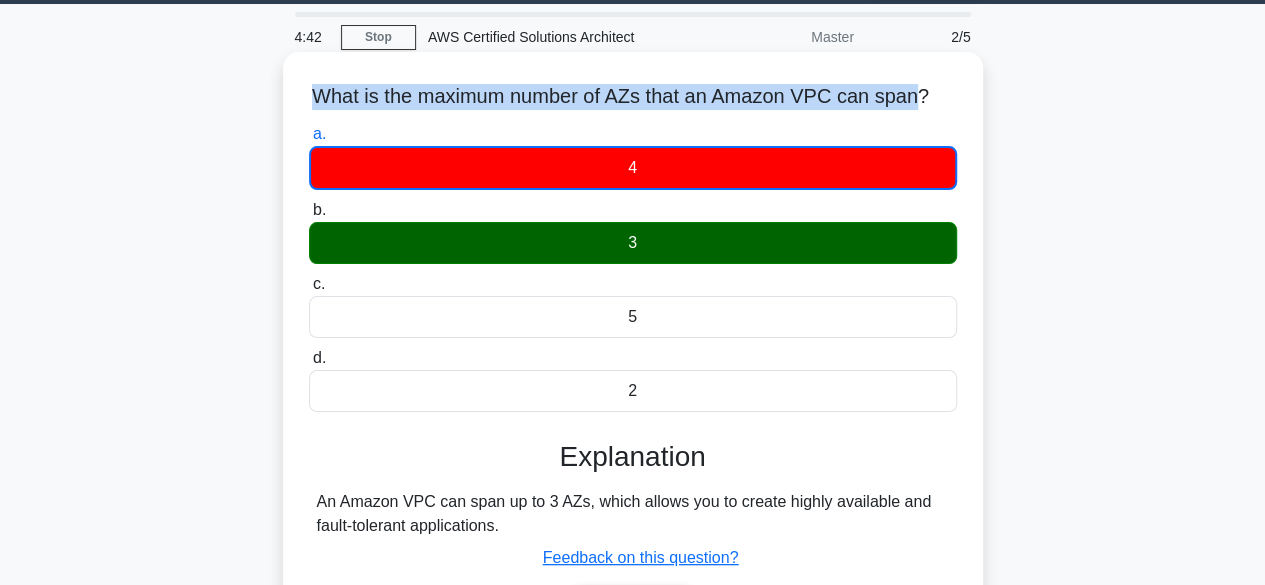 drag, startPoint x: 322, startPoint y: 96, endPoint x: 930, endPoint y: 93, distance: 608.0074 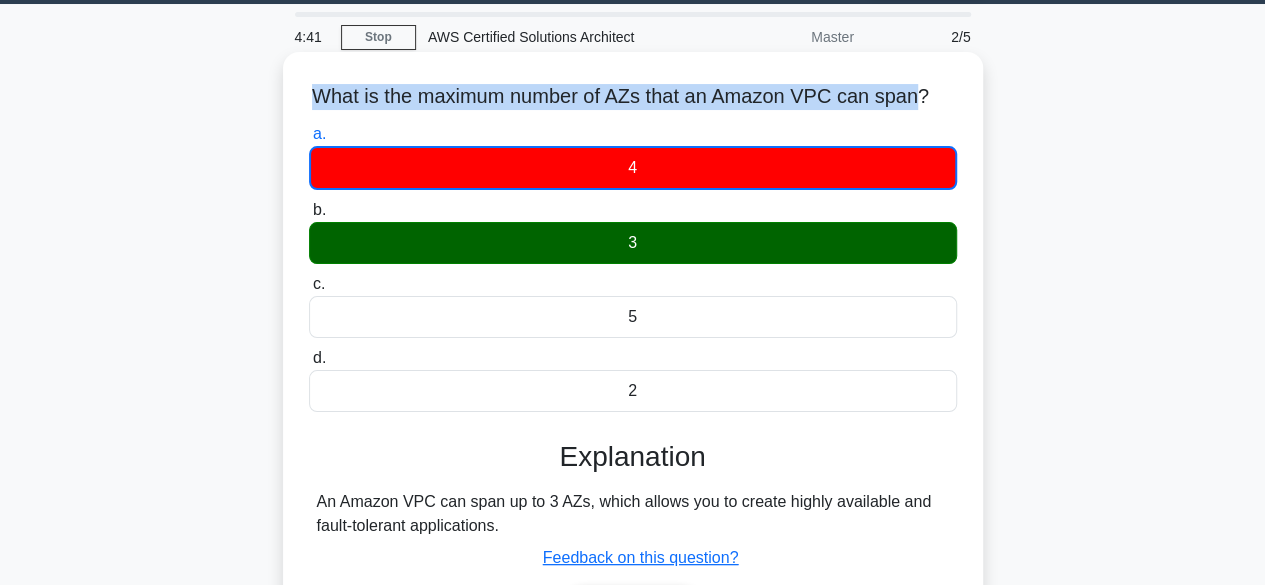 copy on "What is the maximum number of AZs that an Amazon VPC can span" 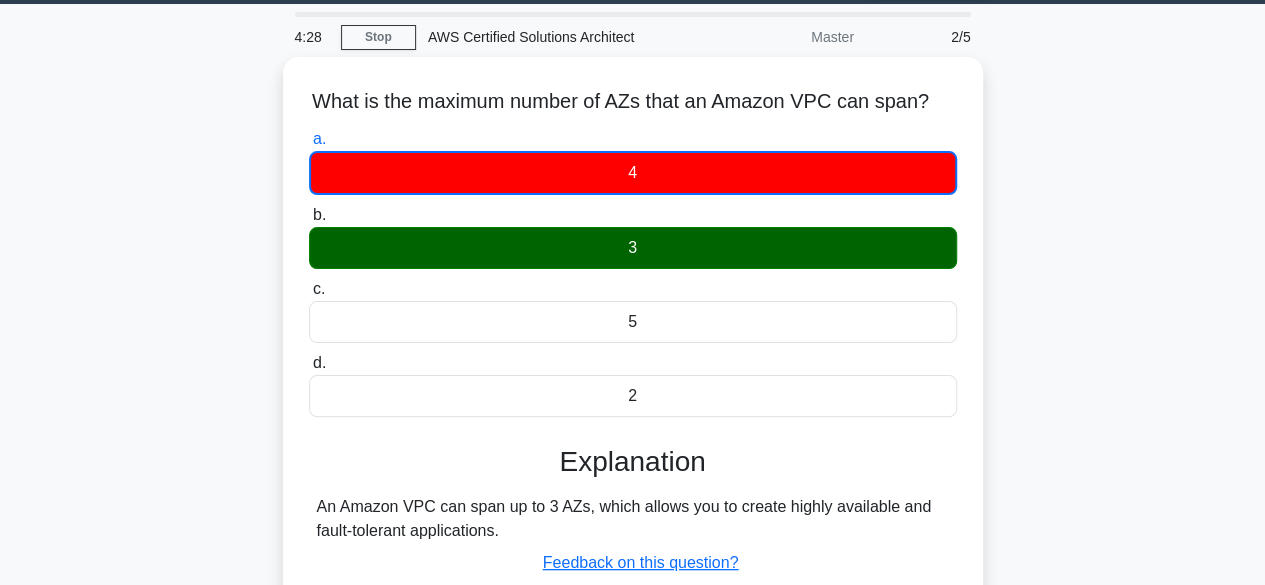click on "What is the maximum number of AZs that an Amazon VPC can span?
.spinner_0XTQ{transform-origin:center;animation:spinner_y6GP .75s linear infinite}@keyframes spinner_y6GP{100%{transform:rotate(360deg)}}
a.
4
b. c. d." at bounding box center (633, 383) 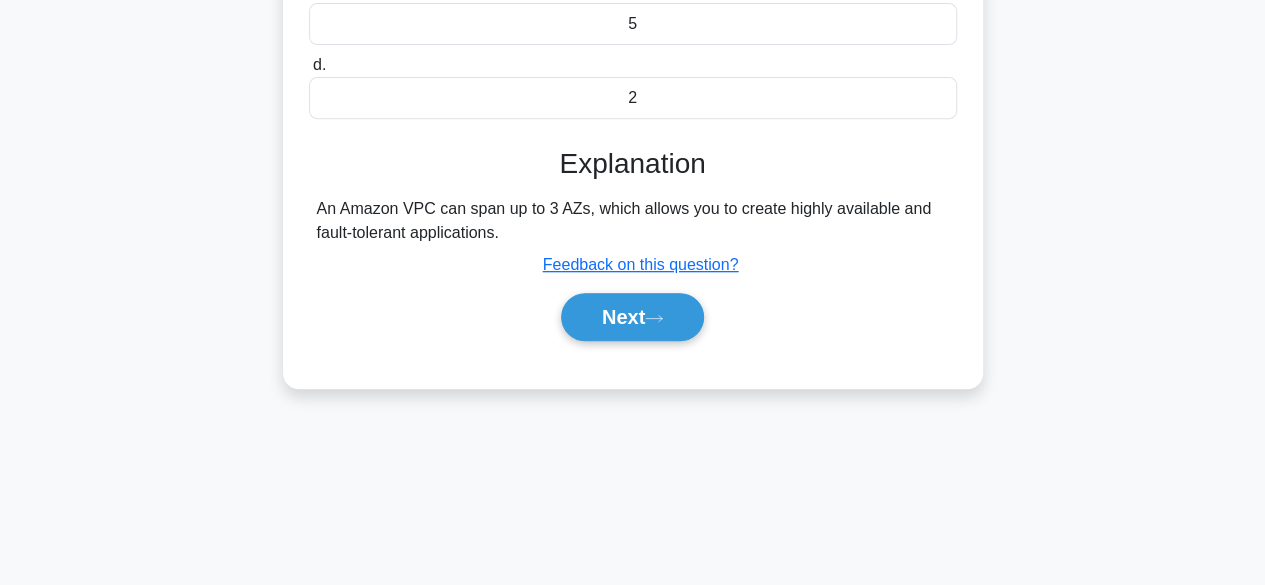 scroll, scrollTop: 495, scrollLeft: 0, axis: vertical 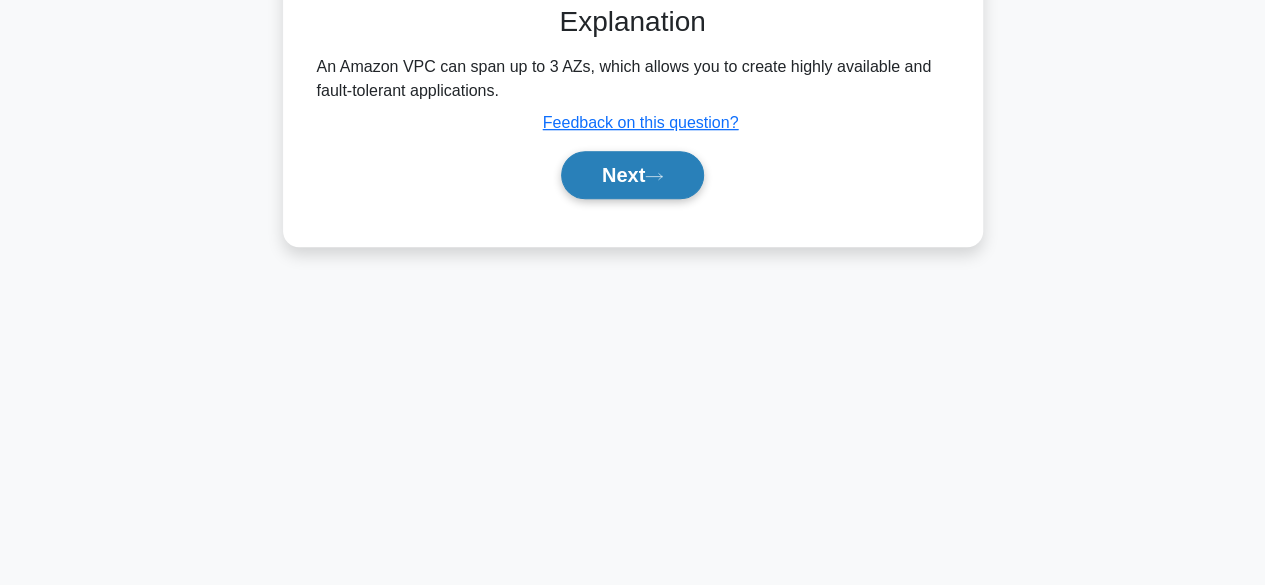 click on "Next" at bounding box center [632, 175] 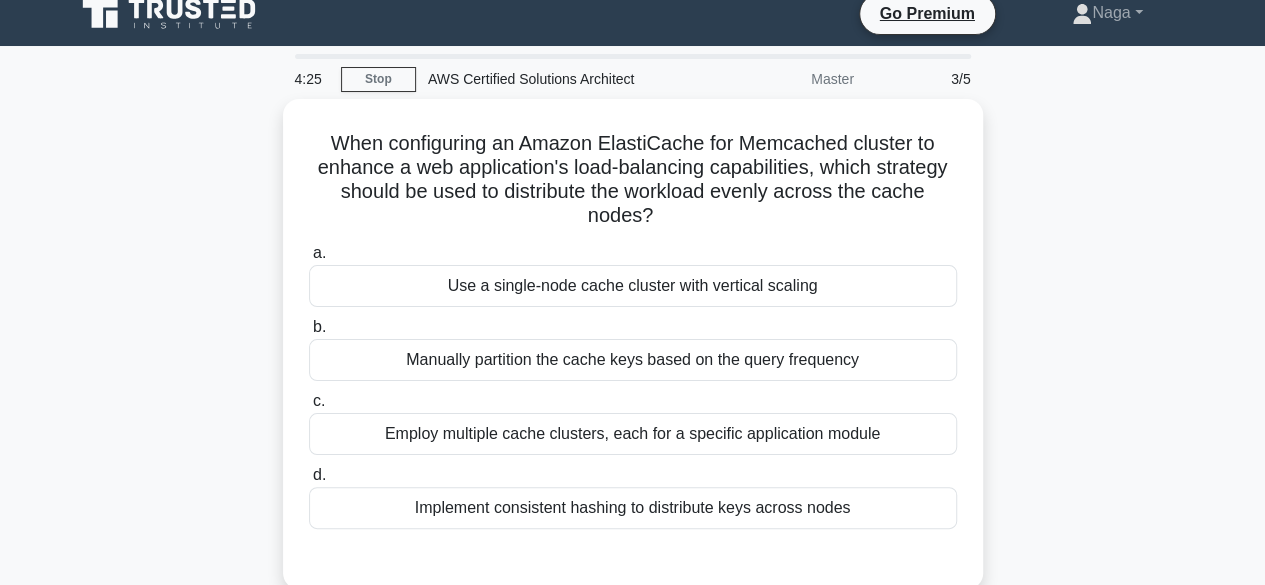 scroll, scrollTop: 16, scrollLeft: 0, axis: vertical 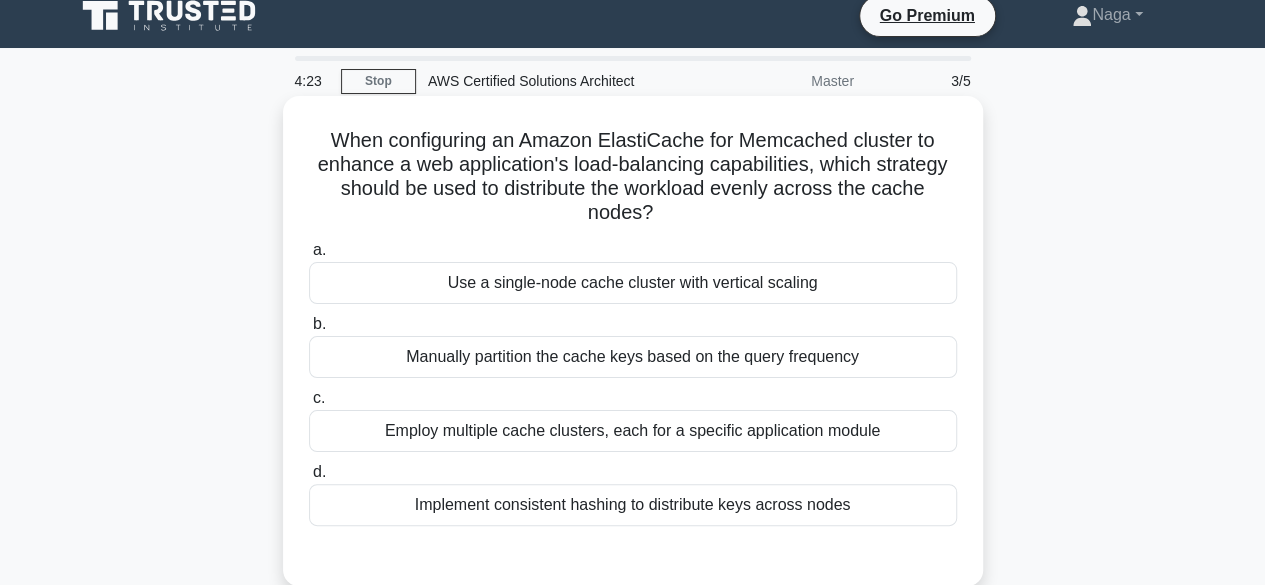 click on "Use a single-node cache cluster with vertical scaling" at bounding box center [633, 283] 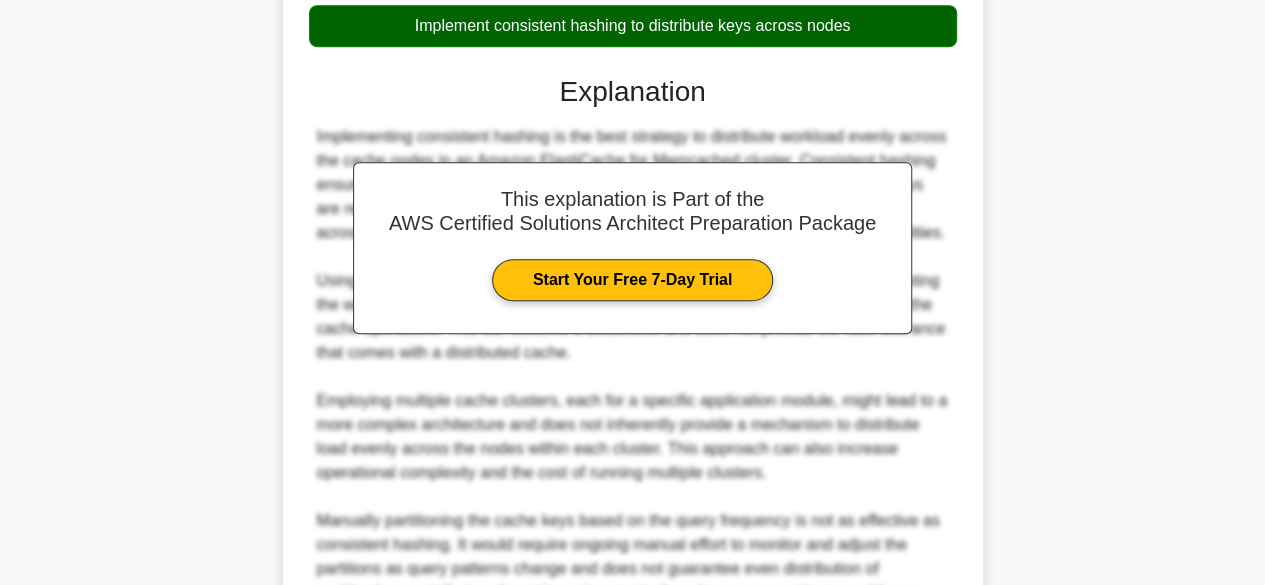 scroll, scrollTop: 720, scrollLeft: 0, axis: vertical 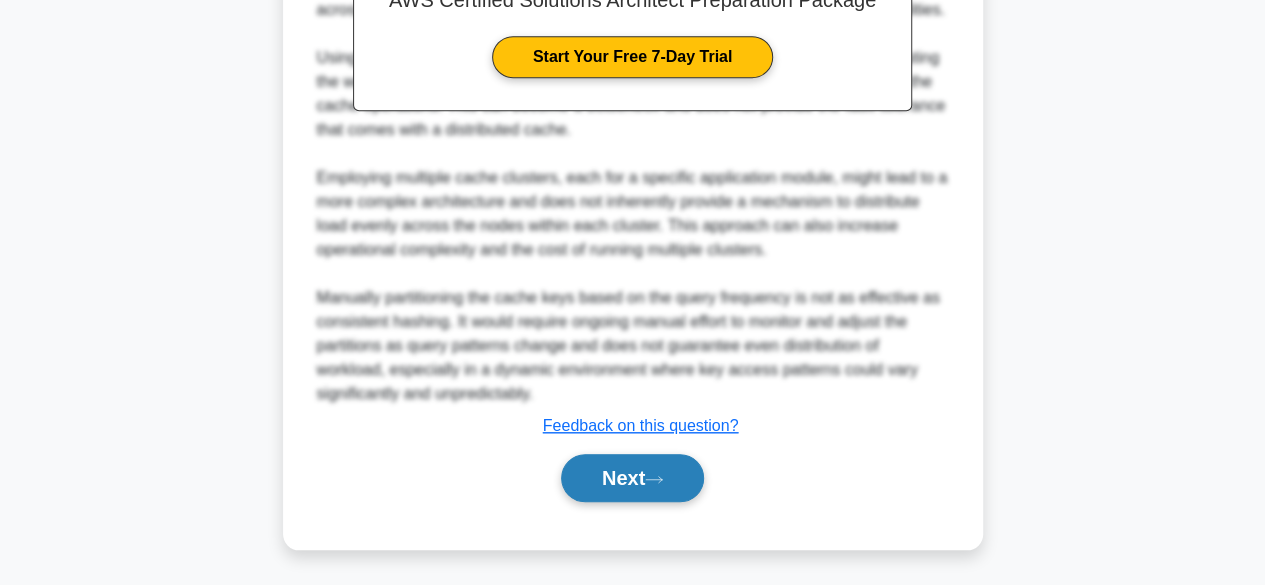 click on "Next" at bounding box center (632, 478) 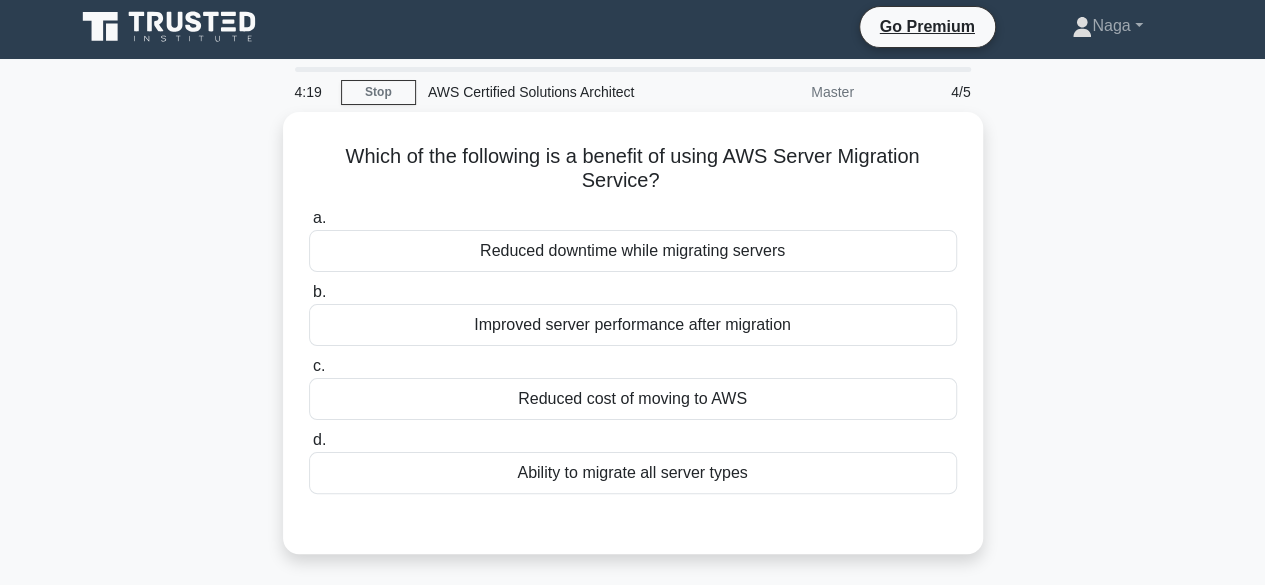 scroll, scrollTop: 0, scrollLeft: 0, axis: both 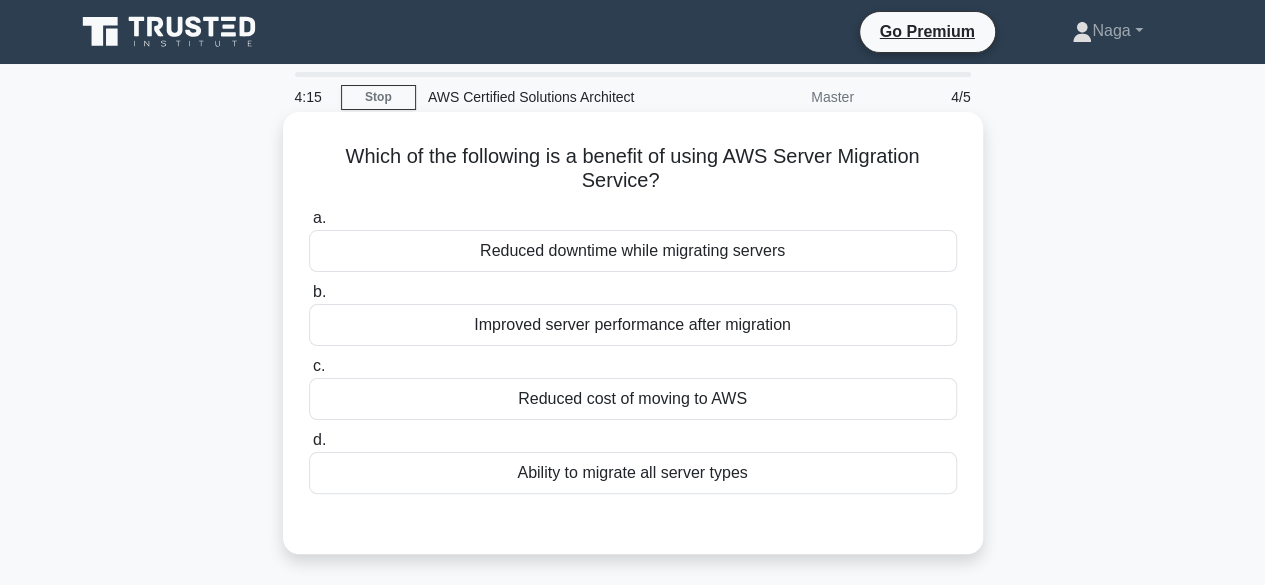 click on "Reduced cost of moving to AWS" at bounding box center [633, 399] 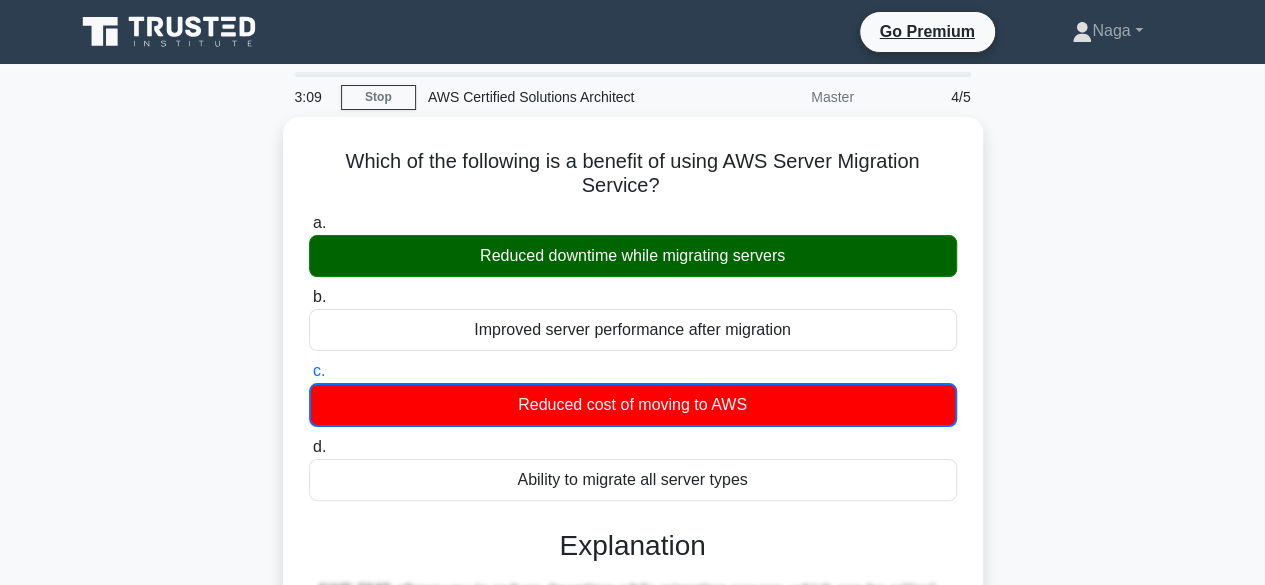 click on "Which of the following is a benefit of using AWS Server Migration Service?
.spinner_0XTQ{transform-origin:center;animation:spinner_y6GP .75s linear infinite}@keyframes spinner_y6GP{100%{transform:rotate(360deg)}}
a.
Reduced downtime while migrating servers
b. c." at bounding box center [633, 551] 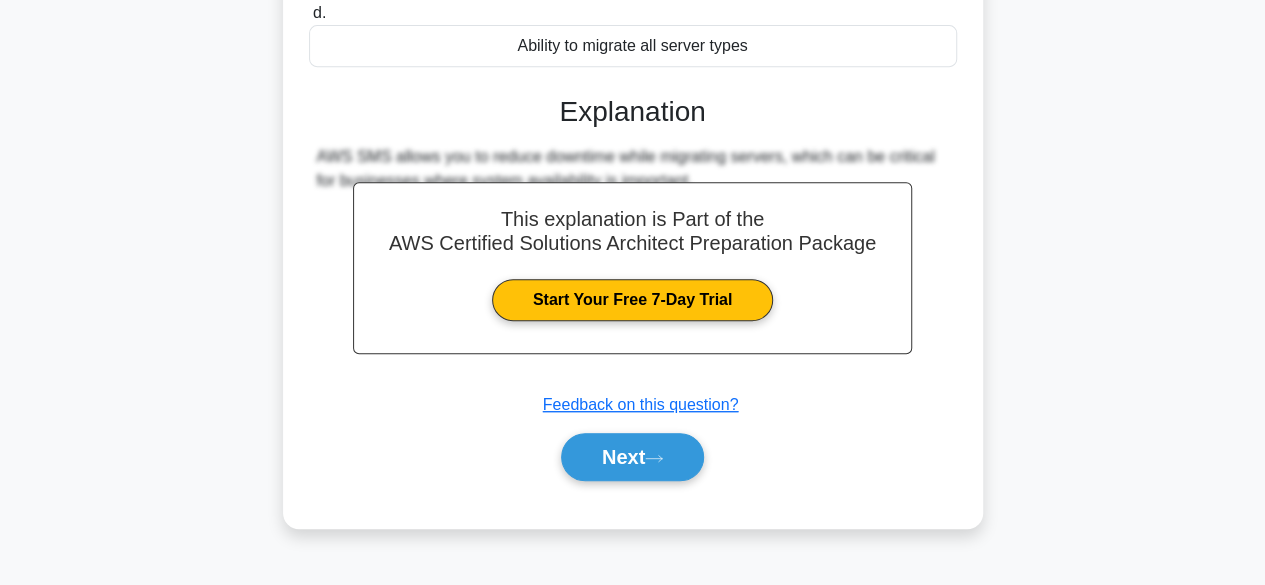 scroll, scrollTop: 495, scrollLeft: 0, axis: vertical 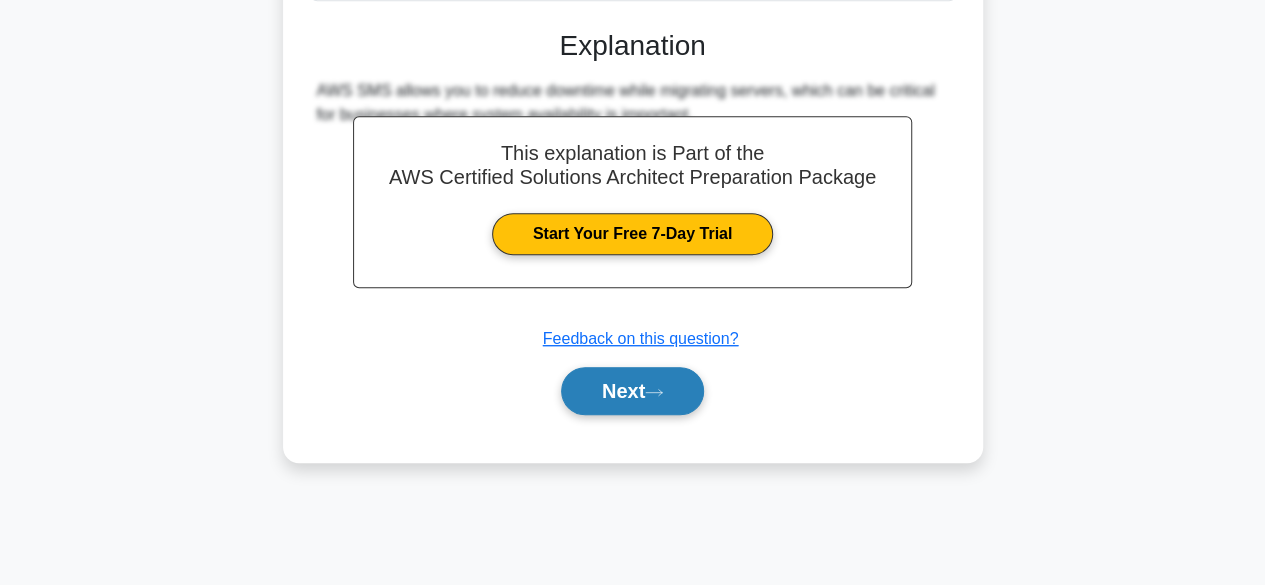 click on "Next" at bounding box center (632, 391) 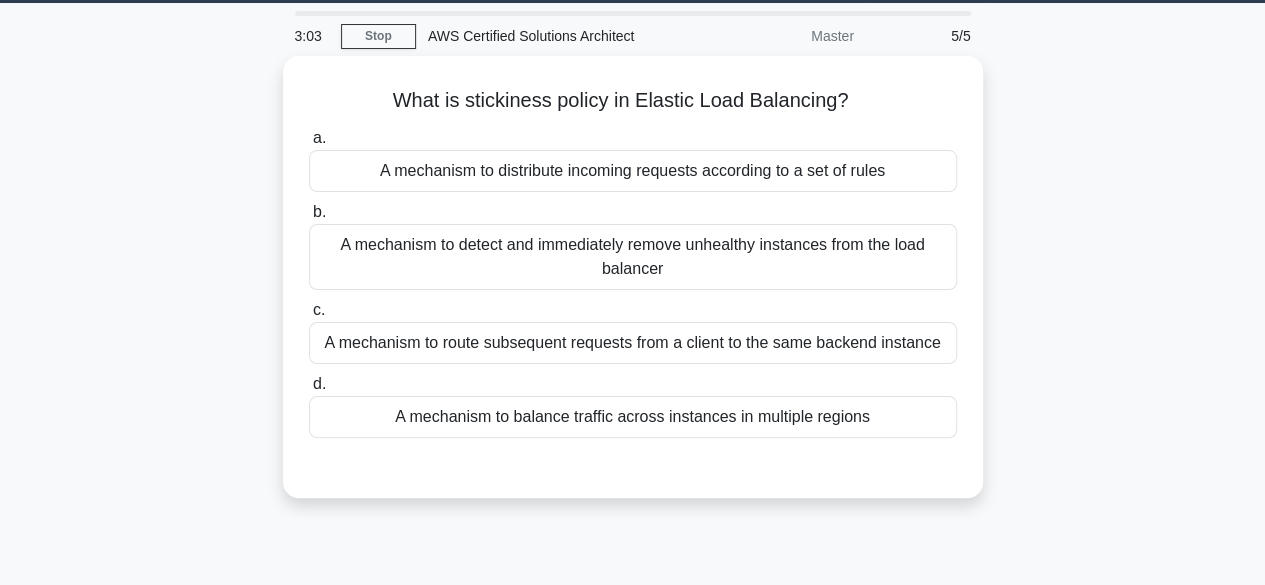 scroll, scrollTop: 60, scrollLeft: 0, axis: vertical 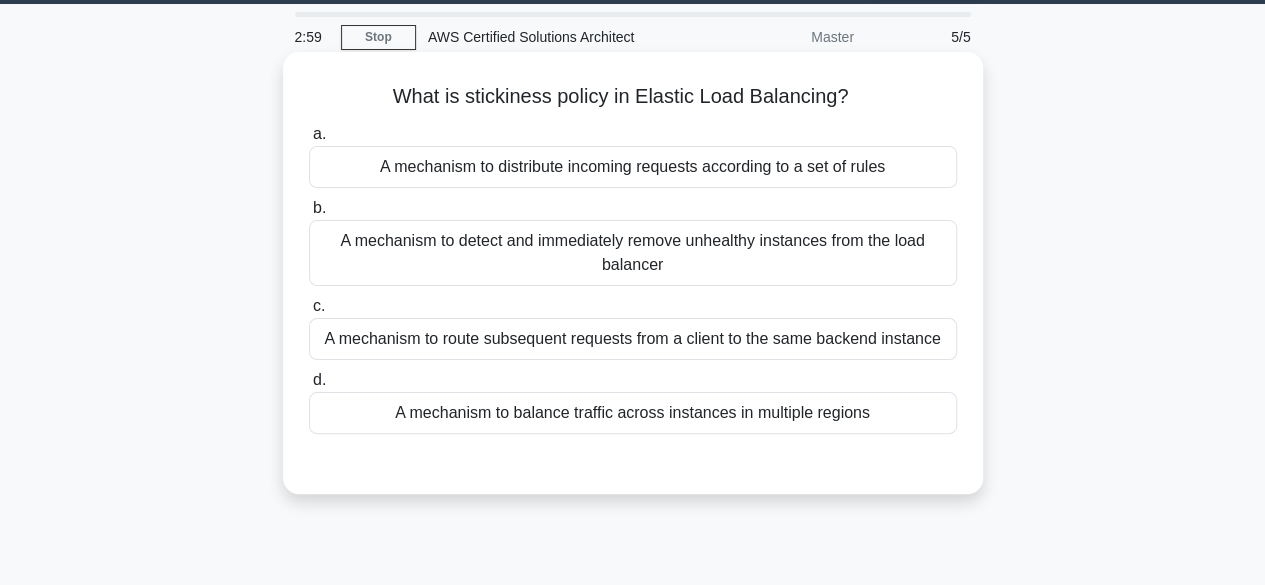 click on "A mechanism to distribute incoming requests according to a set of rules" at bounding box center (633, 167) 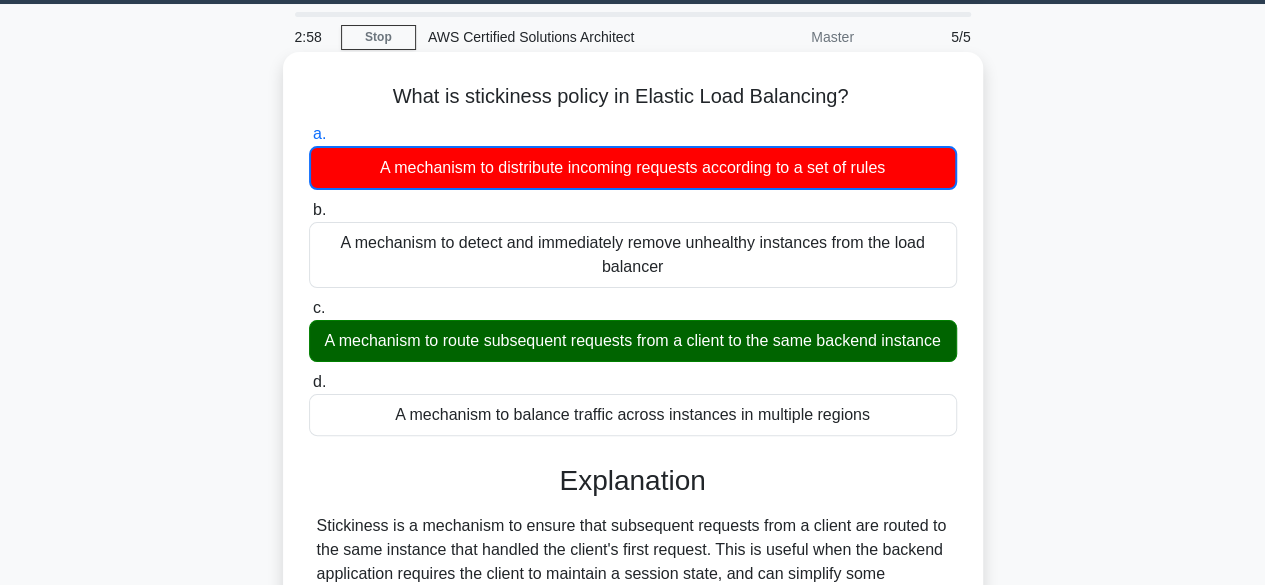scroll, scrollTop: 495, scrollLeft: 0, axis: vertical 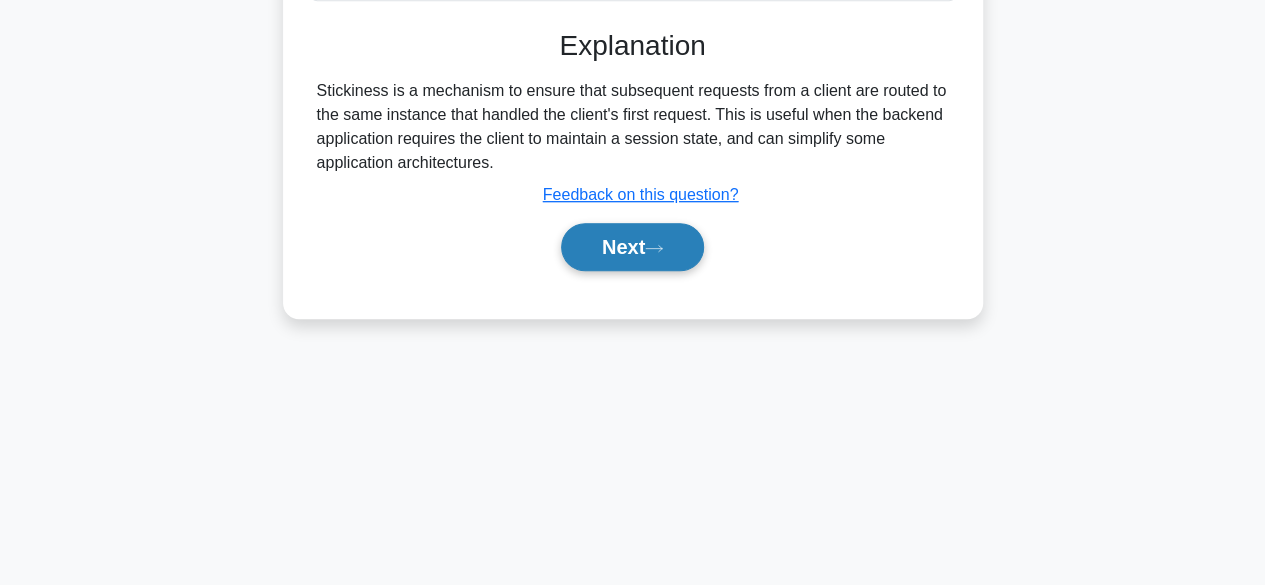 click on "Next" at bounding box center [632, 247] 